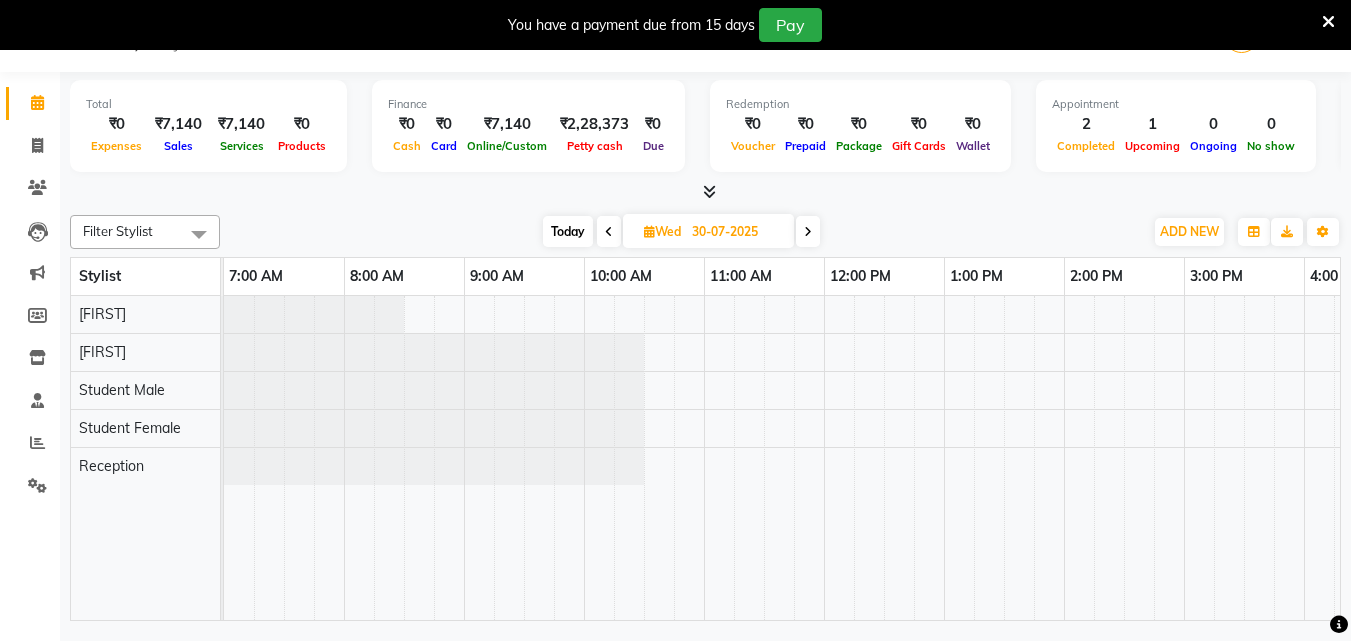 scroll, scrollTop: 0, scrollLeft: 0, axis: both 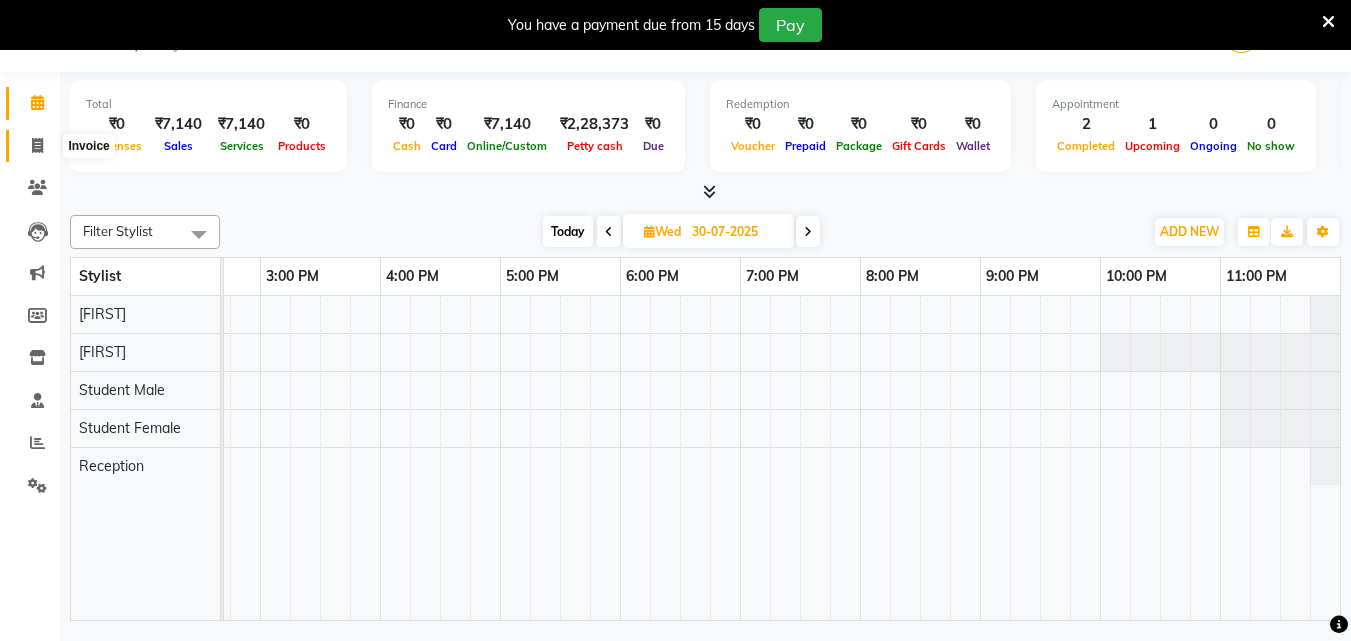 click 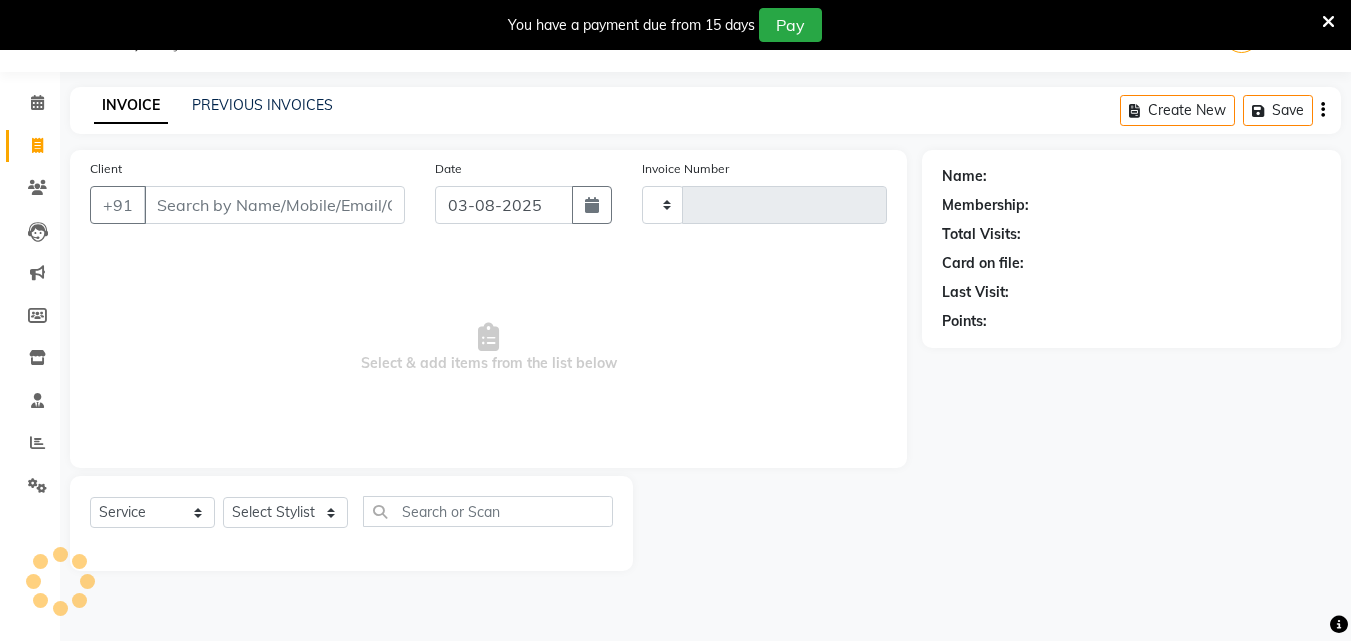type on "0246" 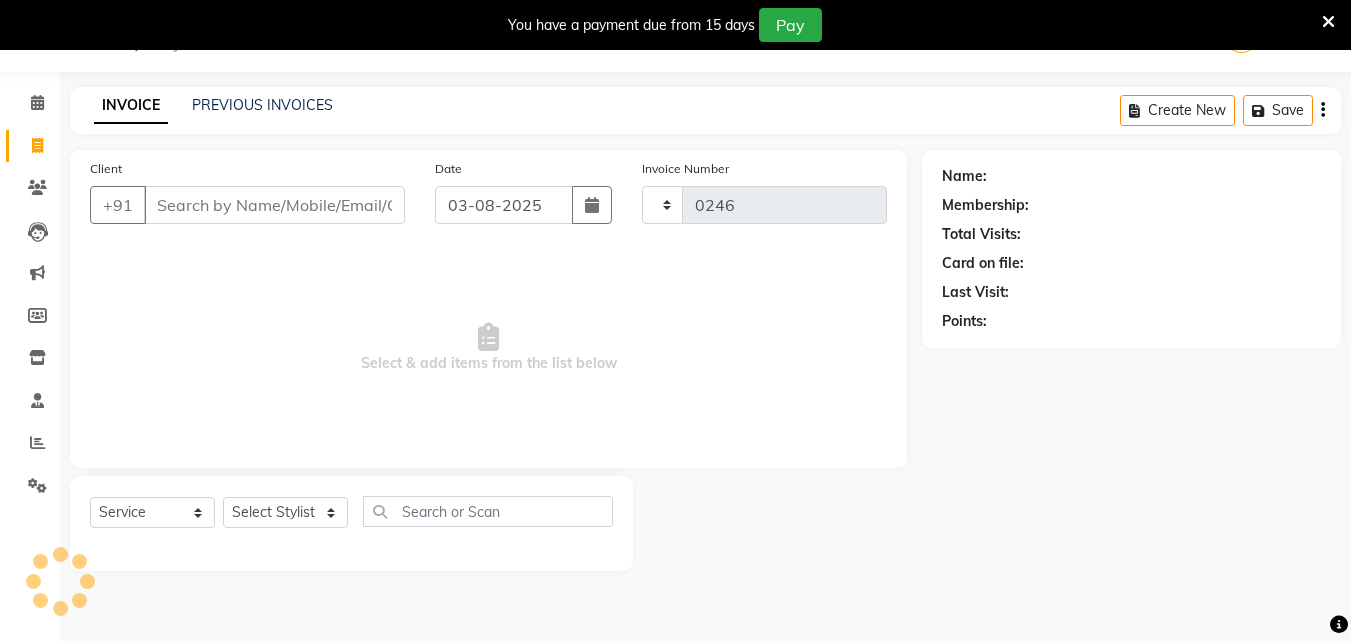select on "655" 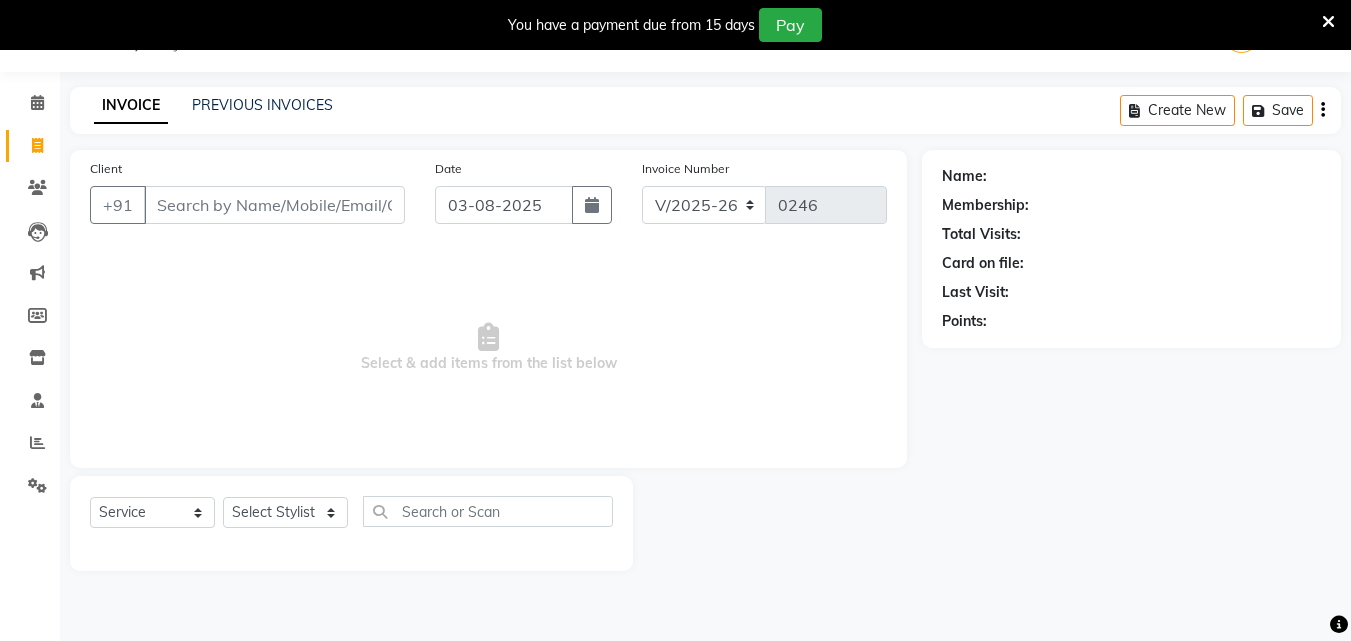click on "Client" at bounding box center (274, 205) 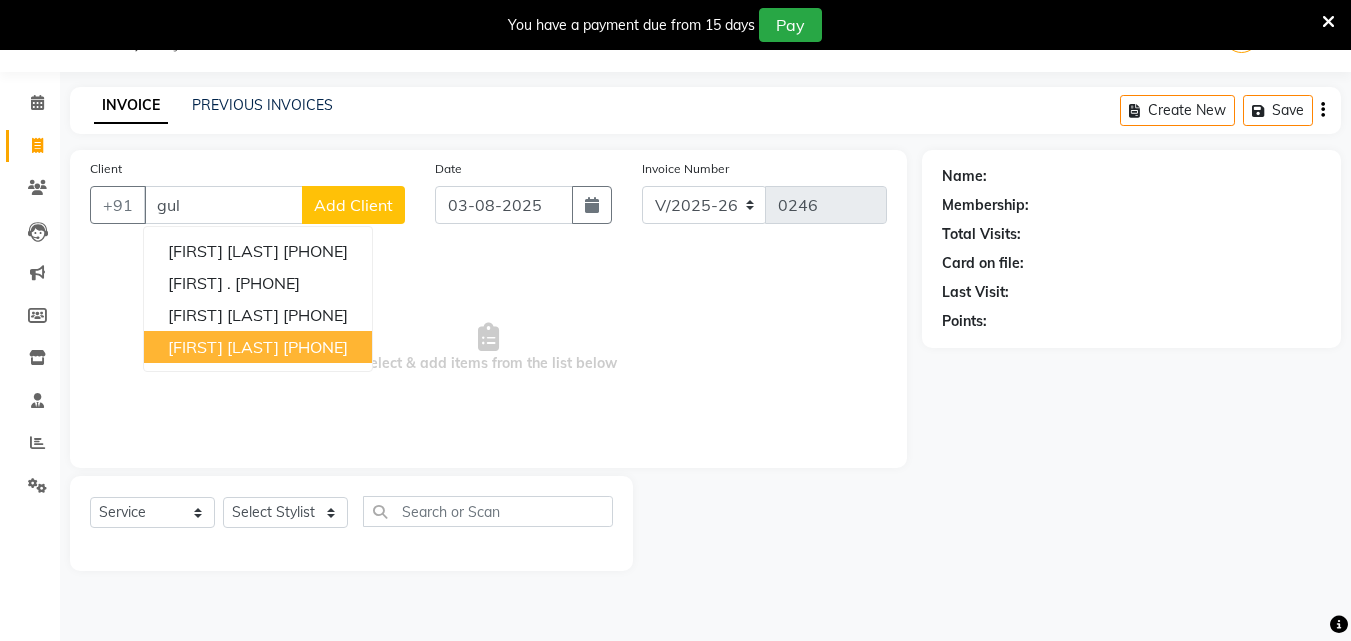 click on "[FIRST] [LAST]" at bounding box center (223, 347) 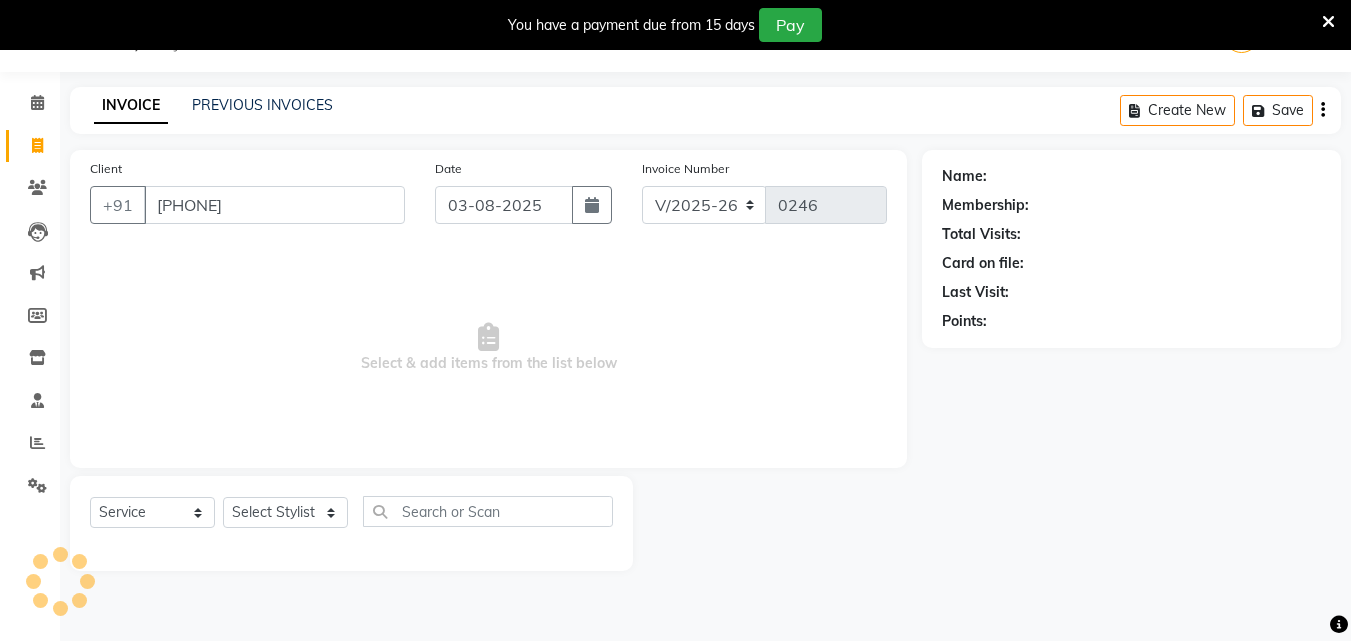 type on "[PHONE]" 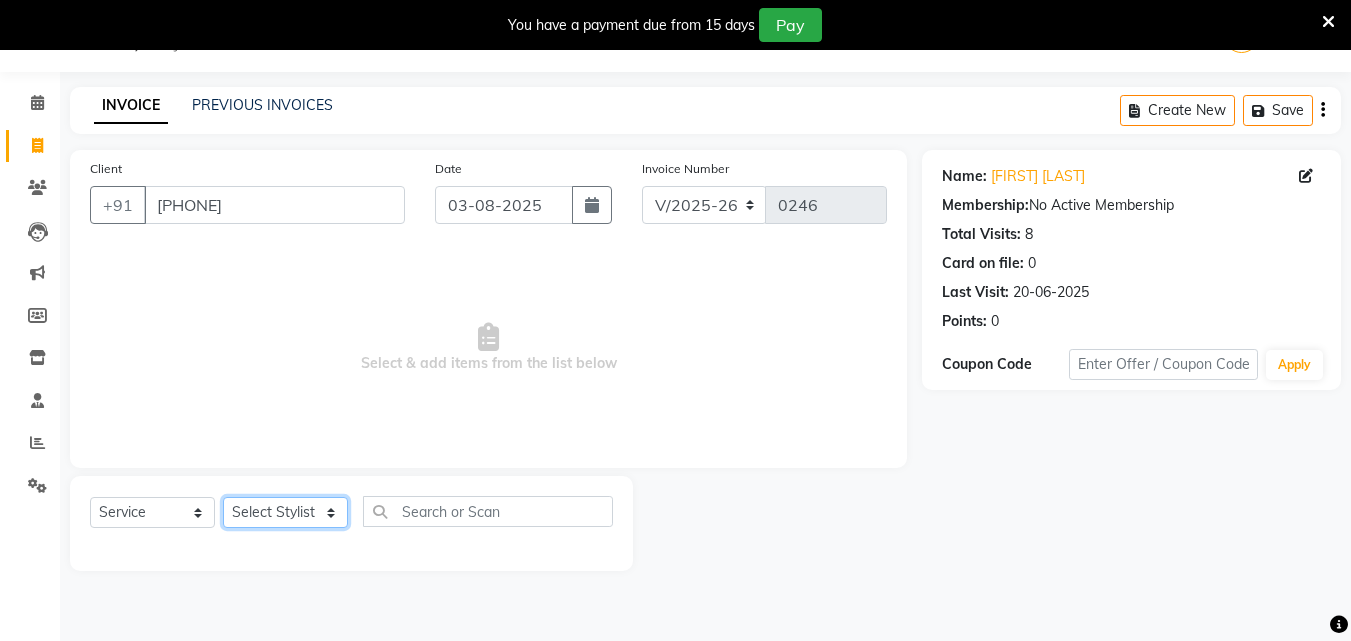 click on "Select Stylist [FIRST] [FIRST] Reception Student Female Student Male" 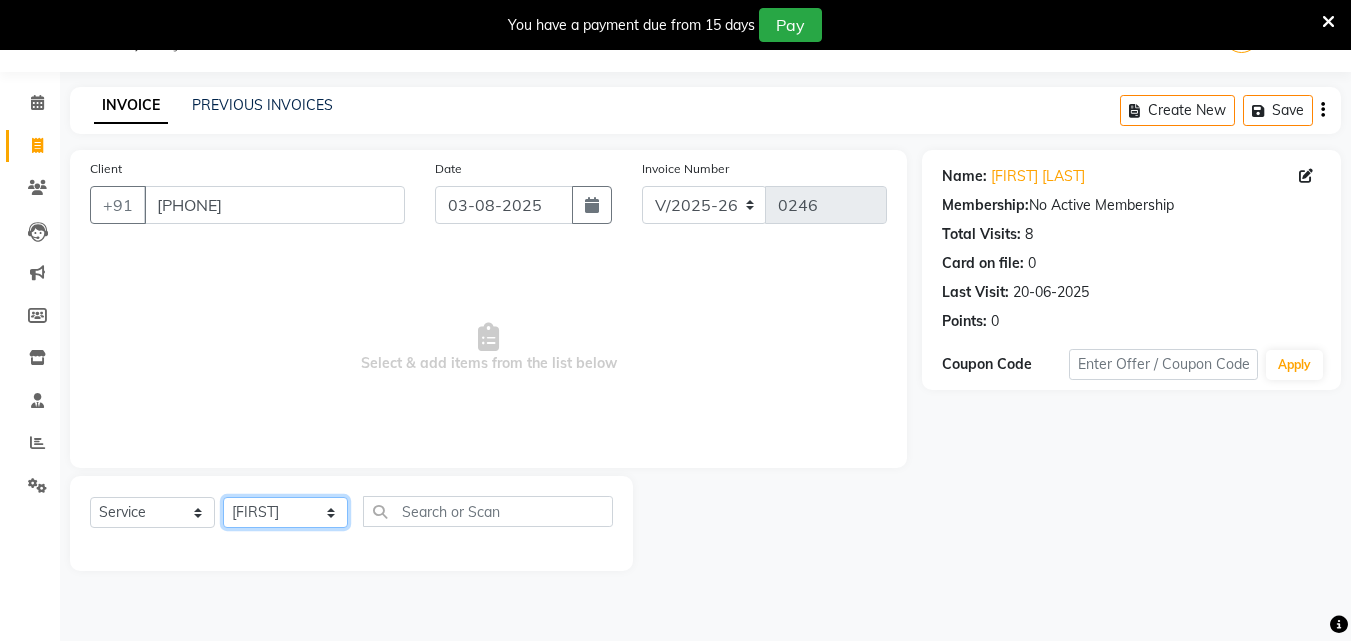 click on "Select Stylist [FIRST] [FIRST] Reception Student Female Student Male" 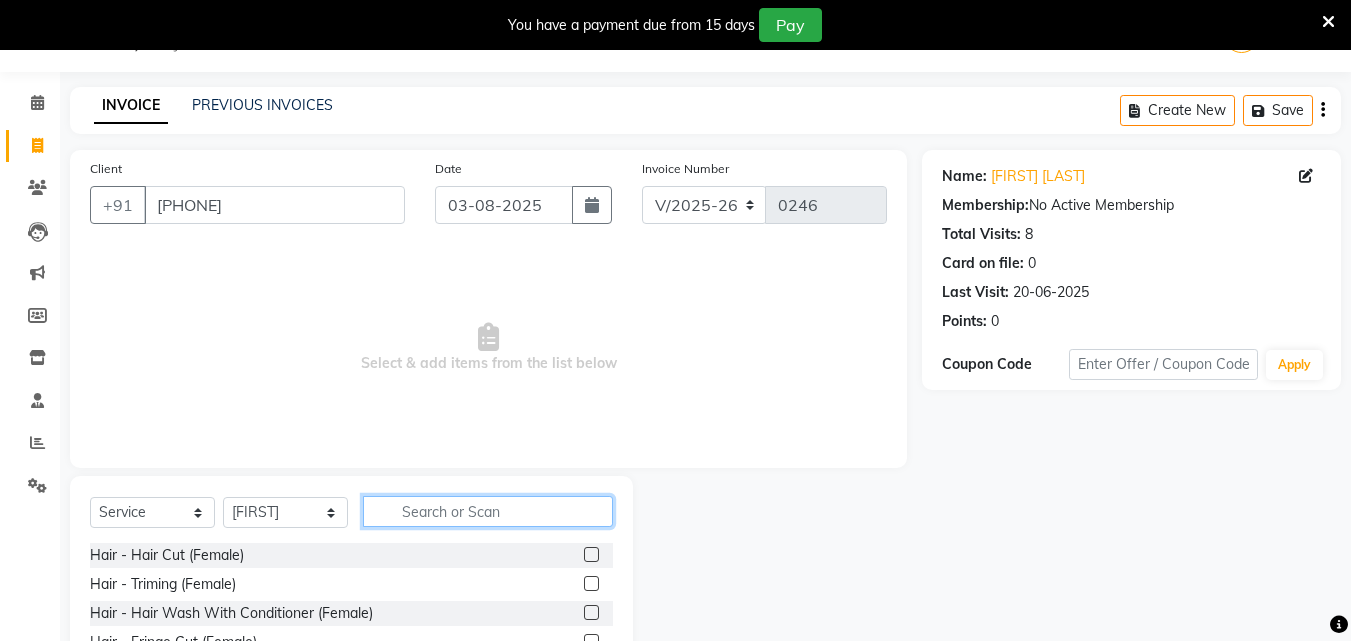 click 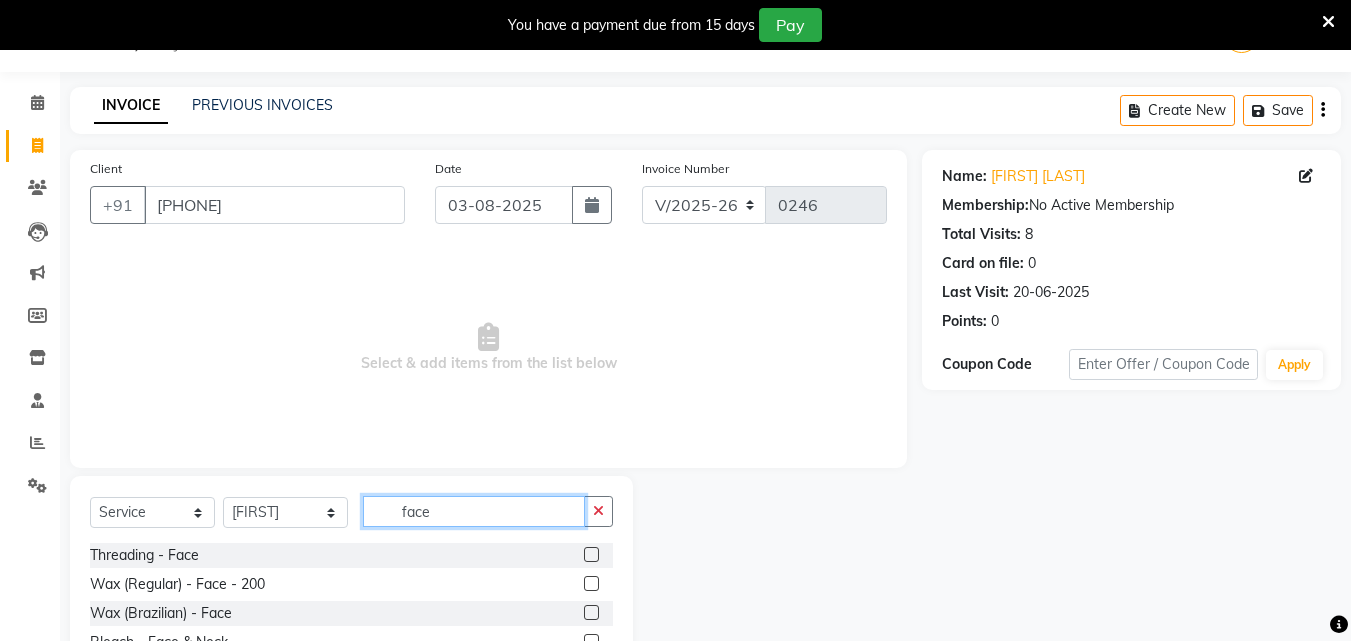 type on "face" 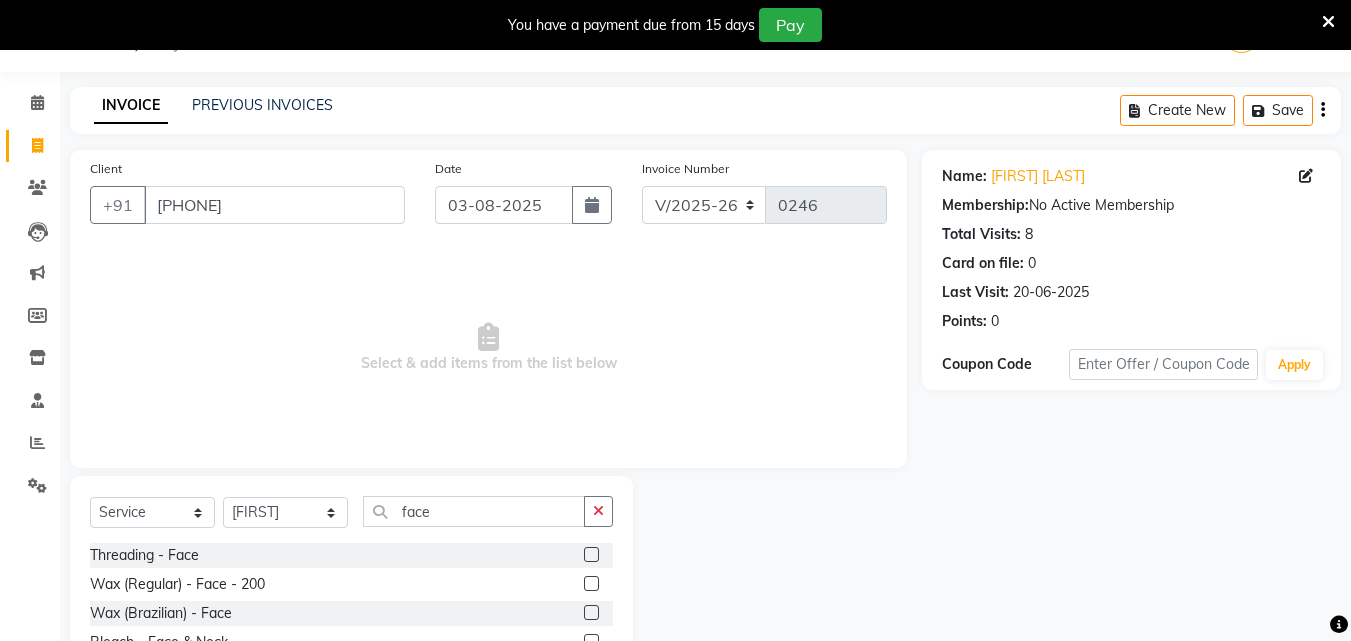 click 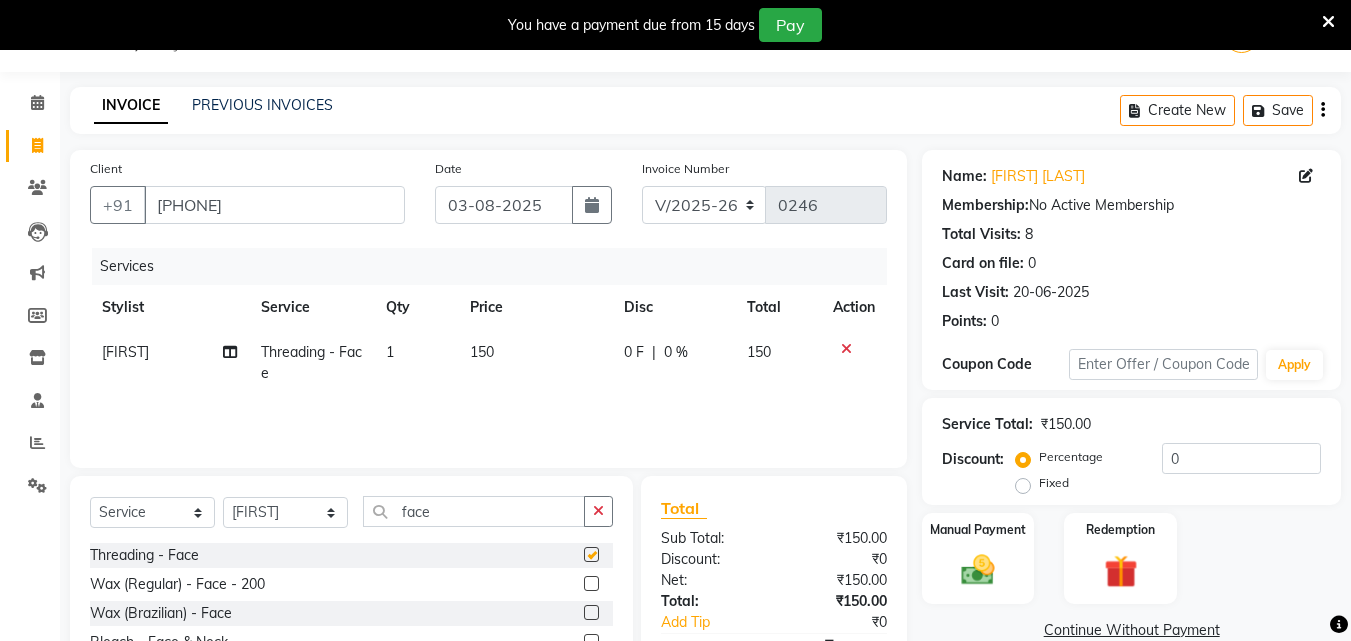 checkbox on "false" 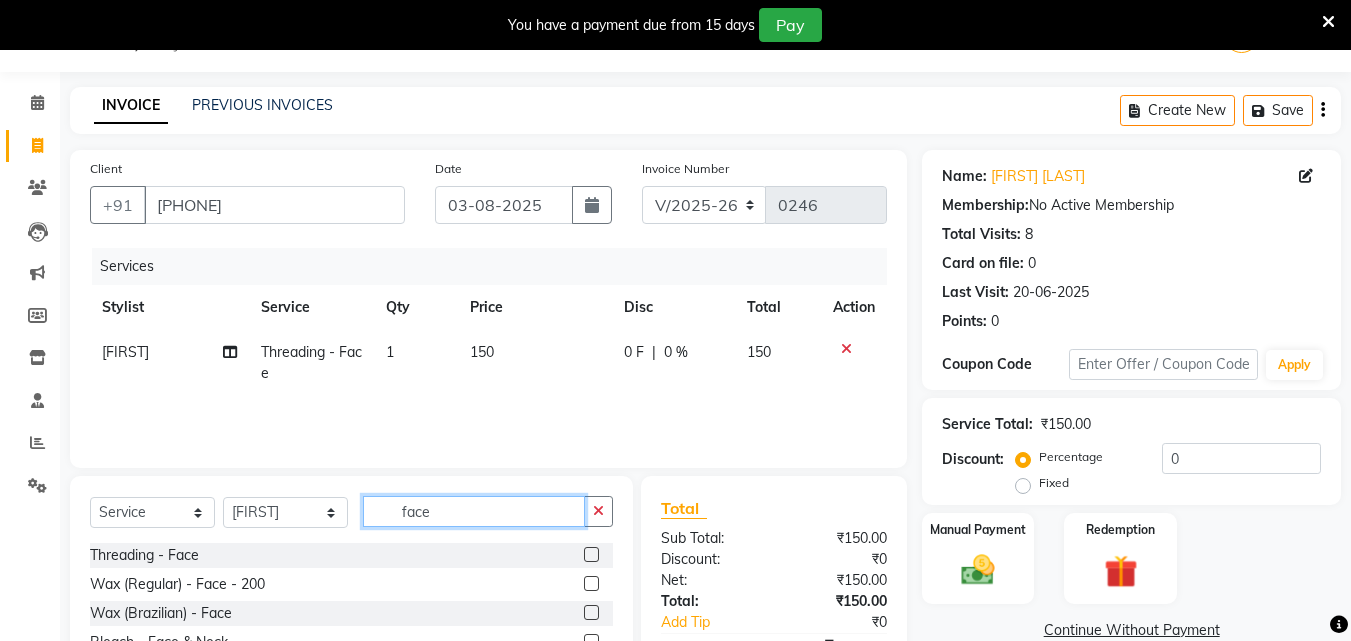 click on "face" 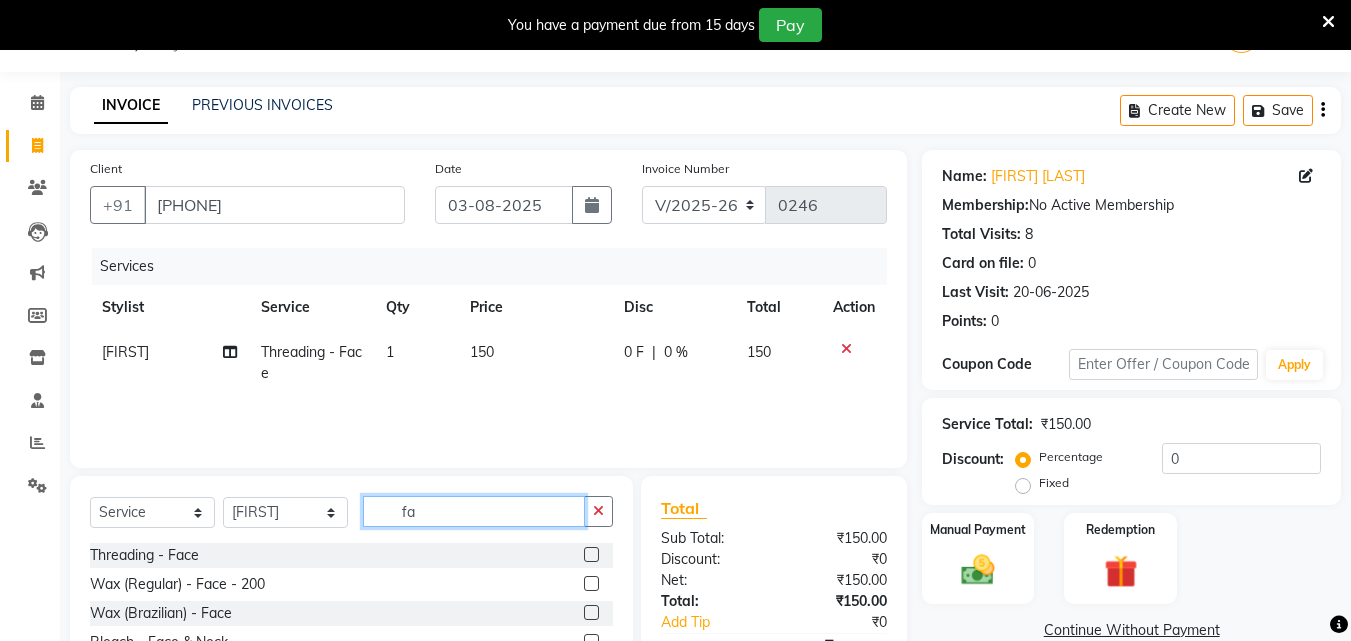 type on "f" 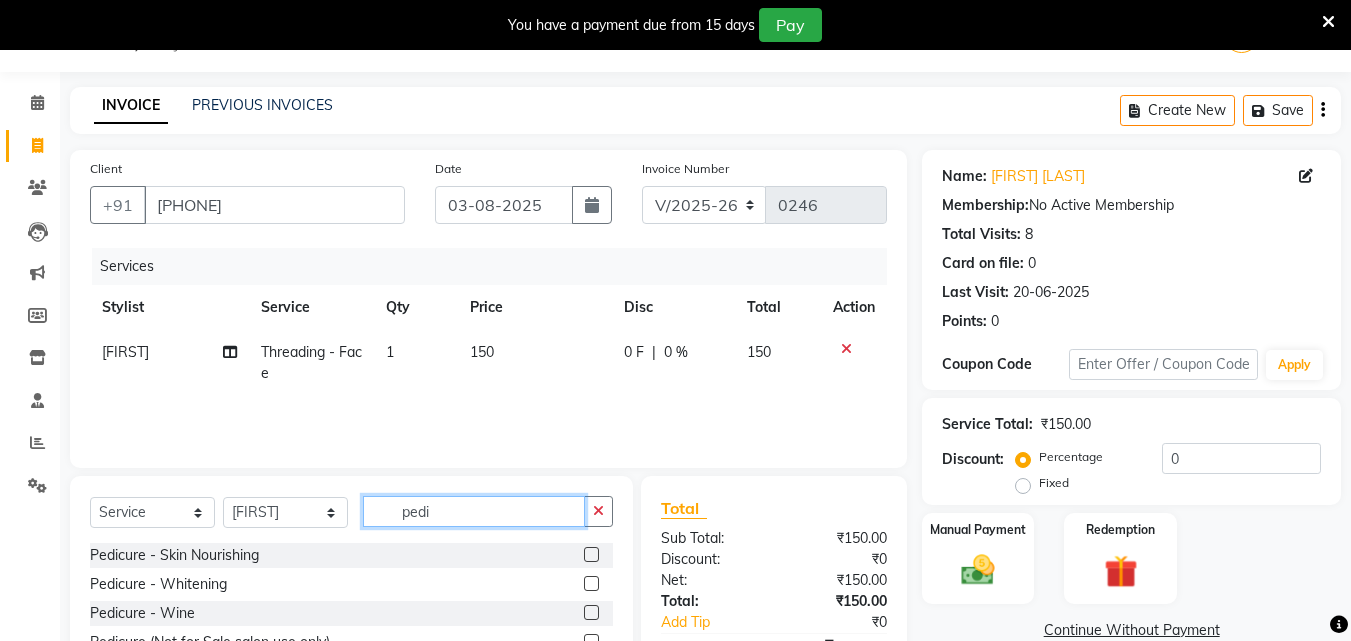 type on "pedi" 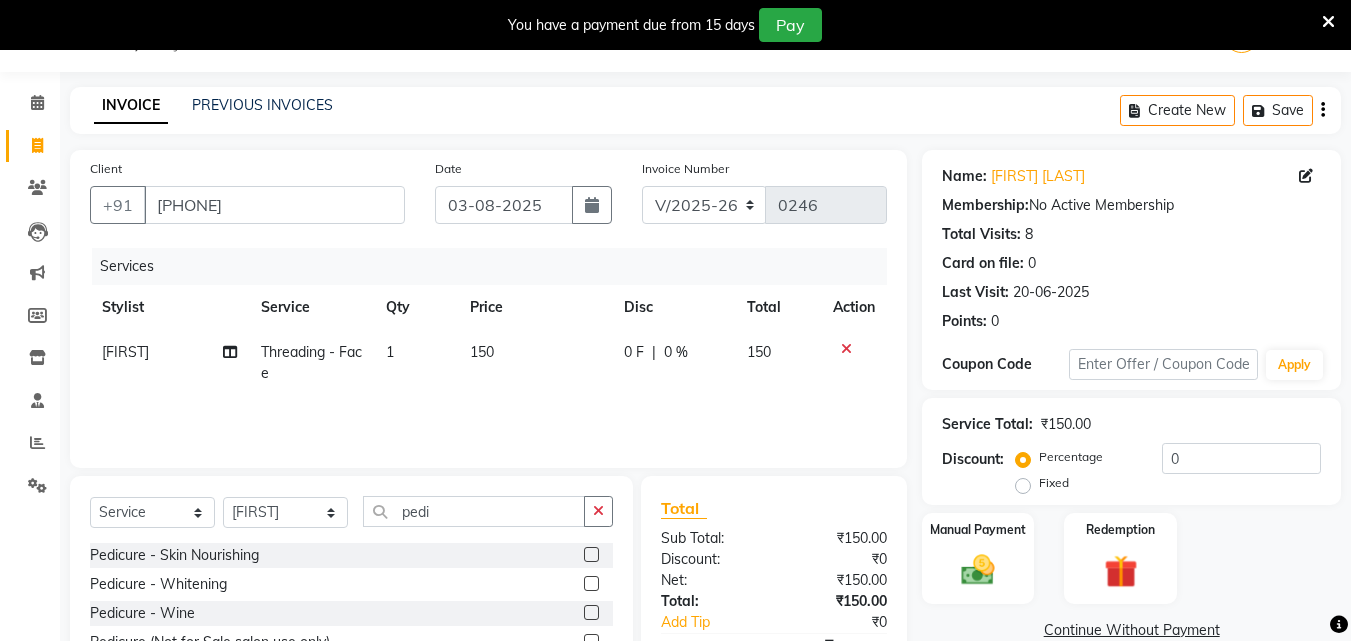 click 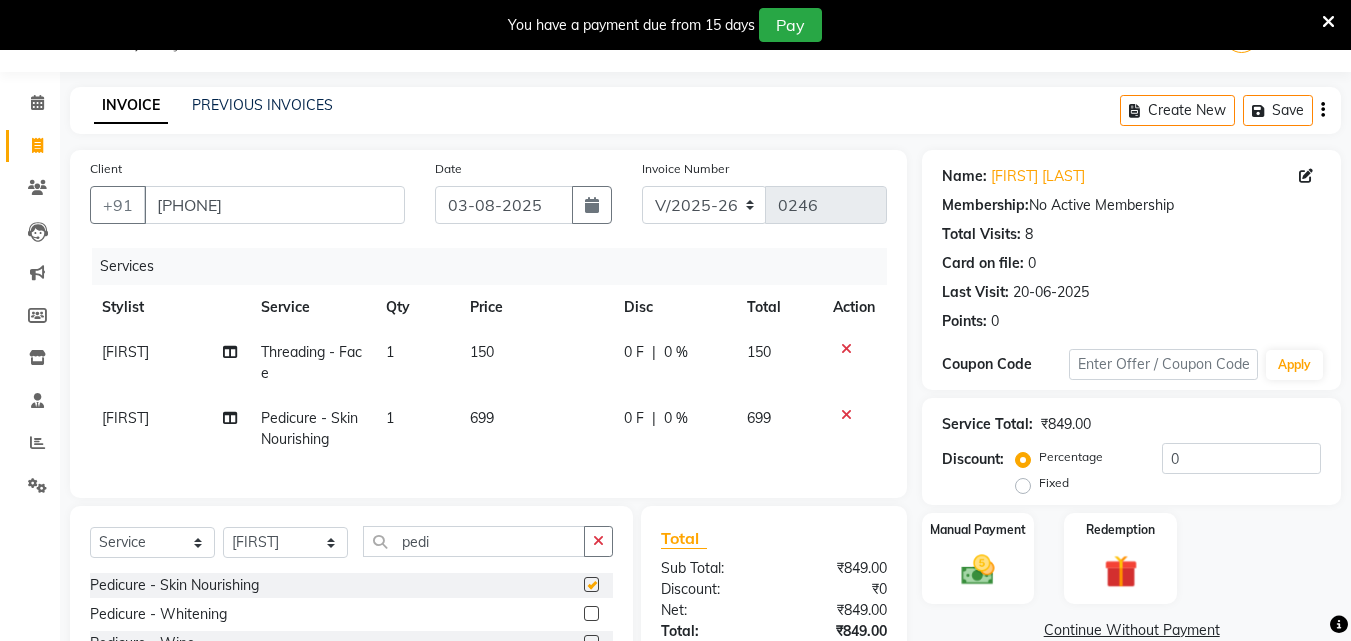 checkbox on "false" 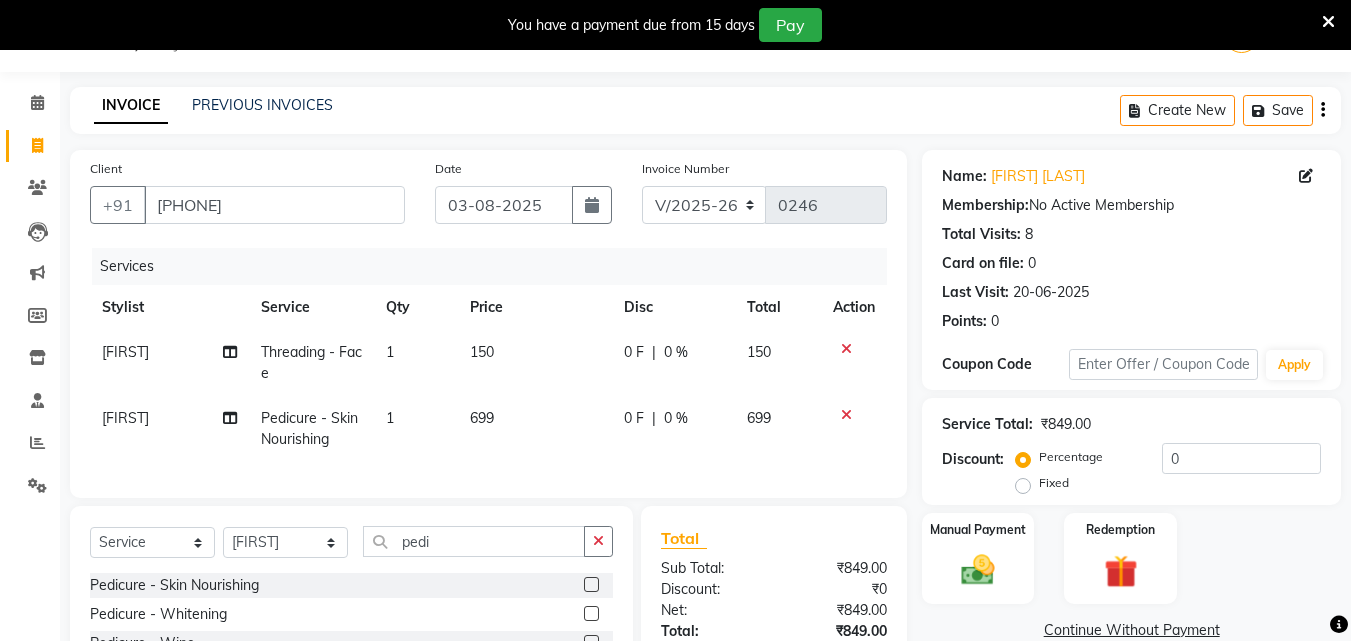 click on "150" 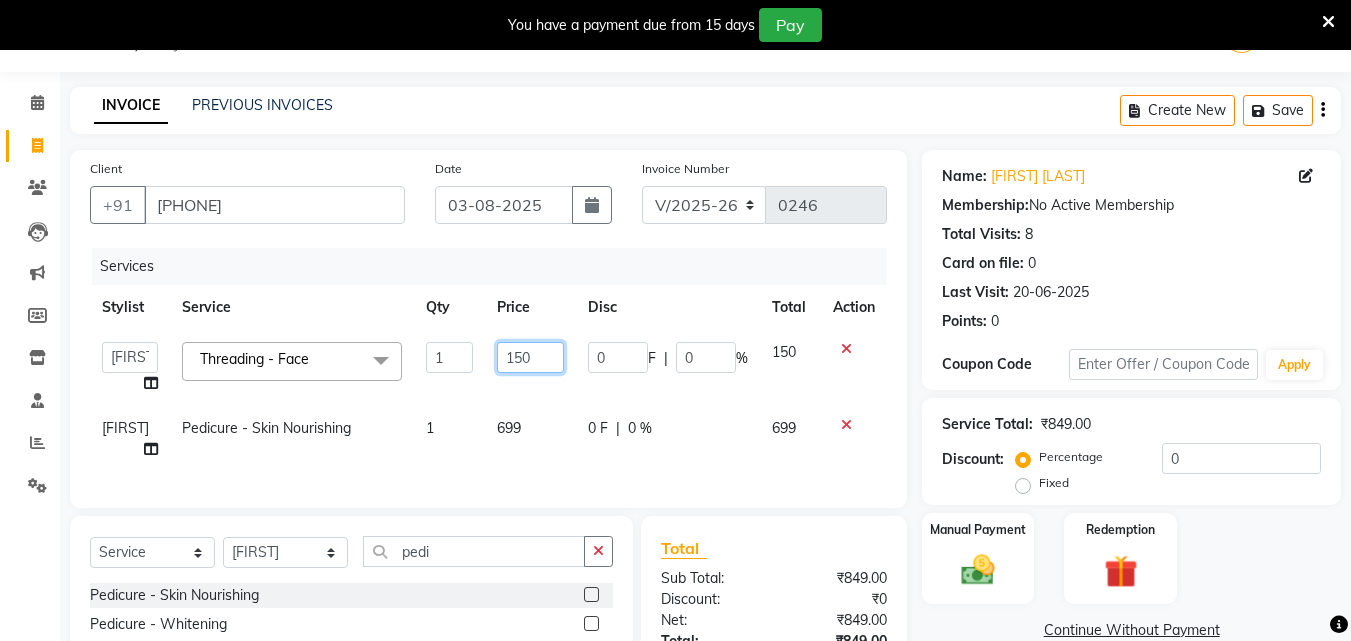 click on "150" 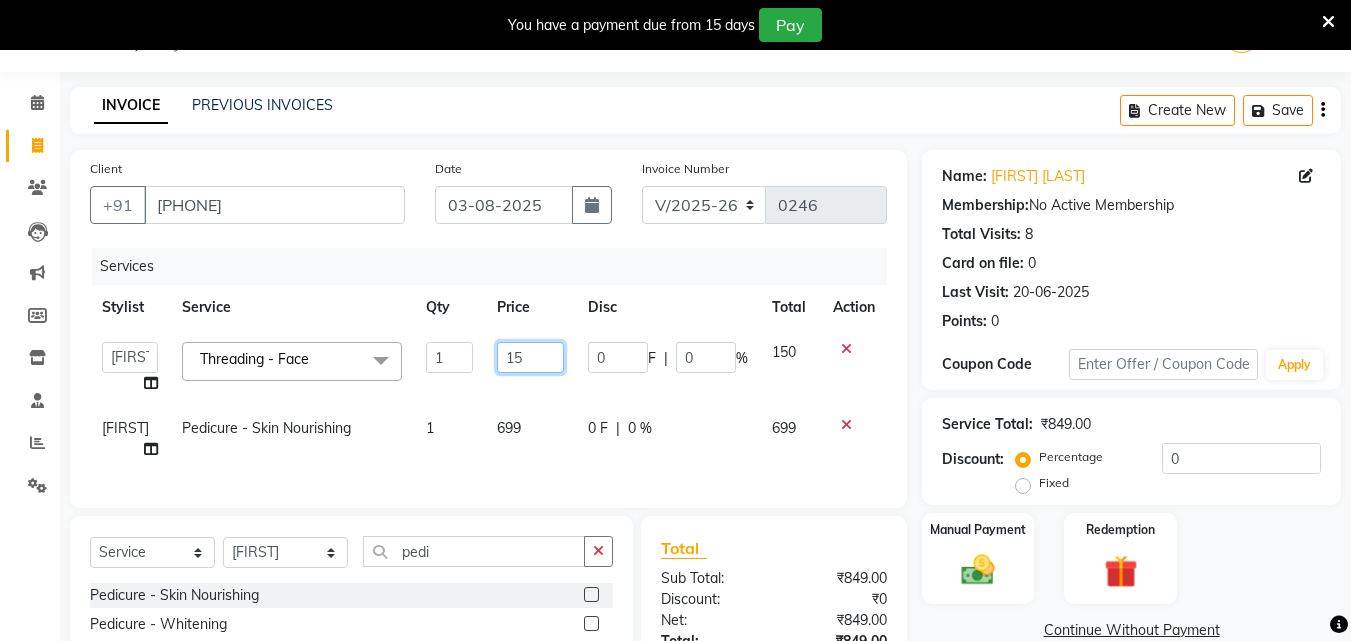 type on "1" 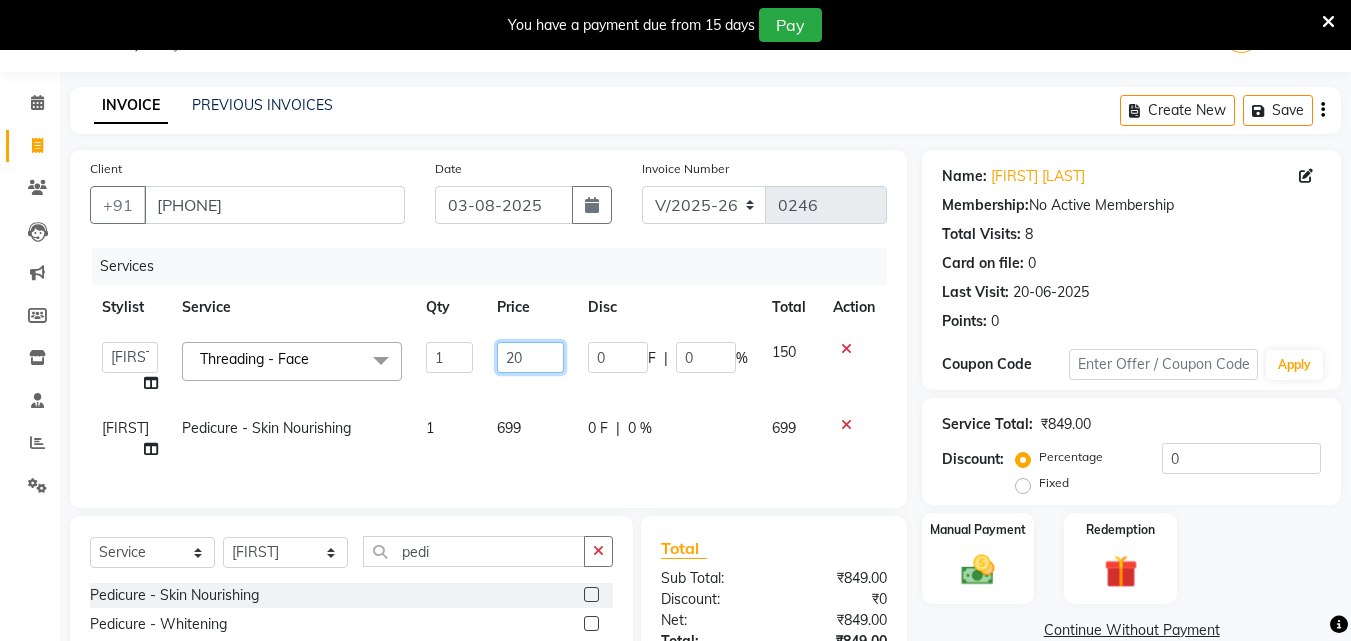 type on "200" 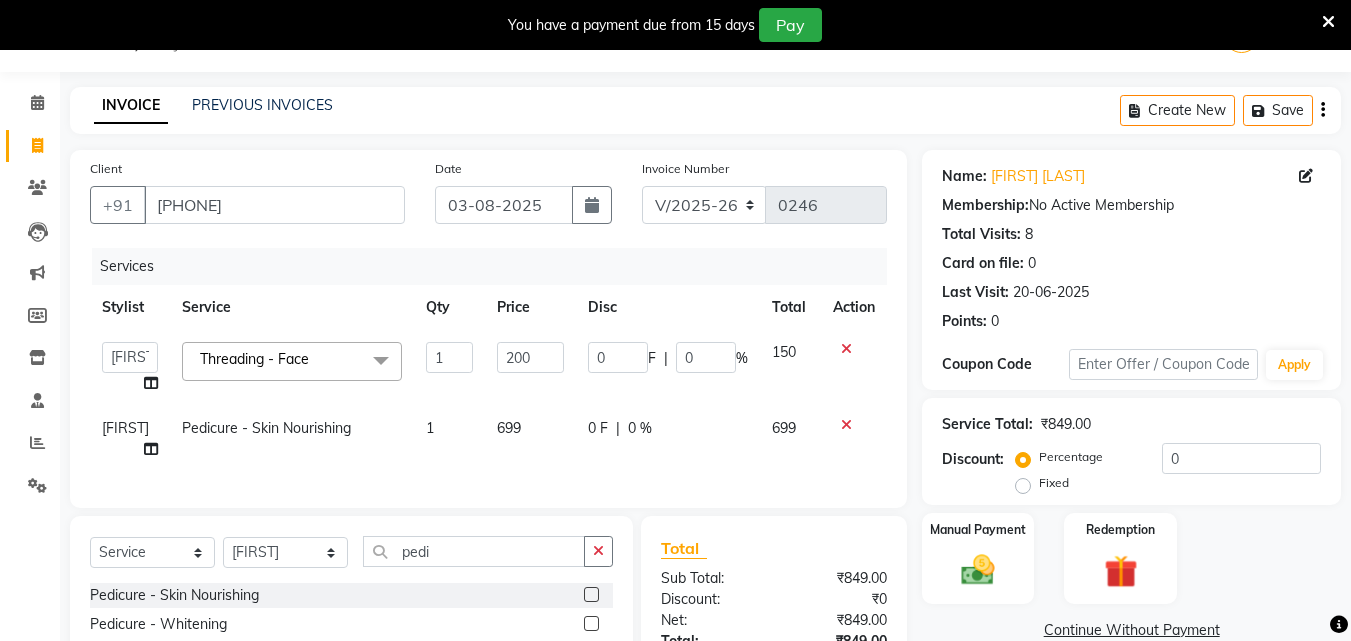 click on "Services" 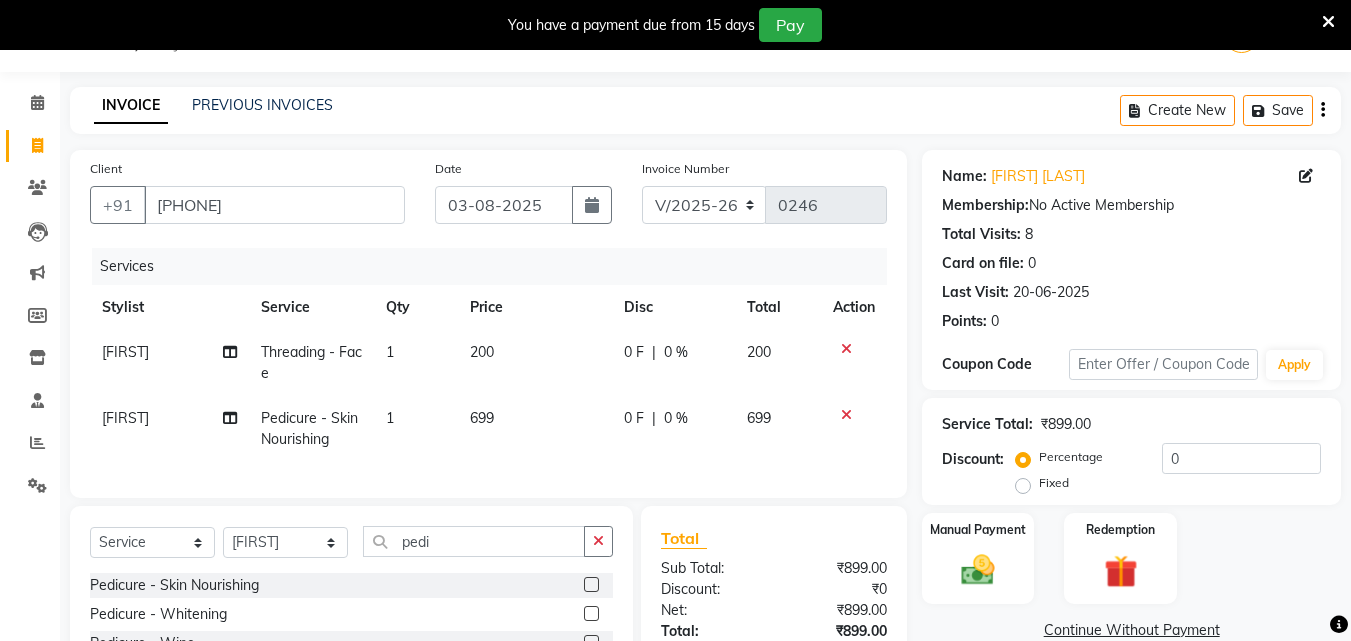 click on "Services" 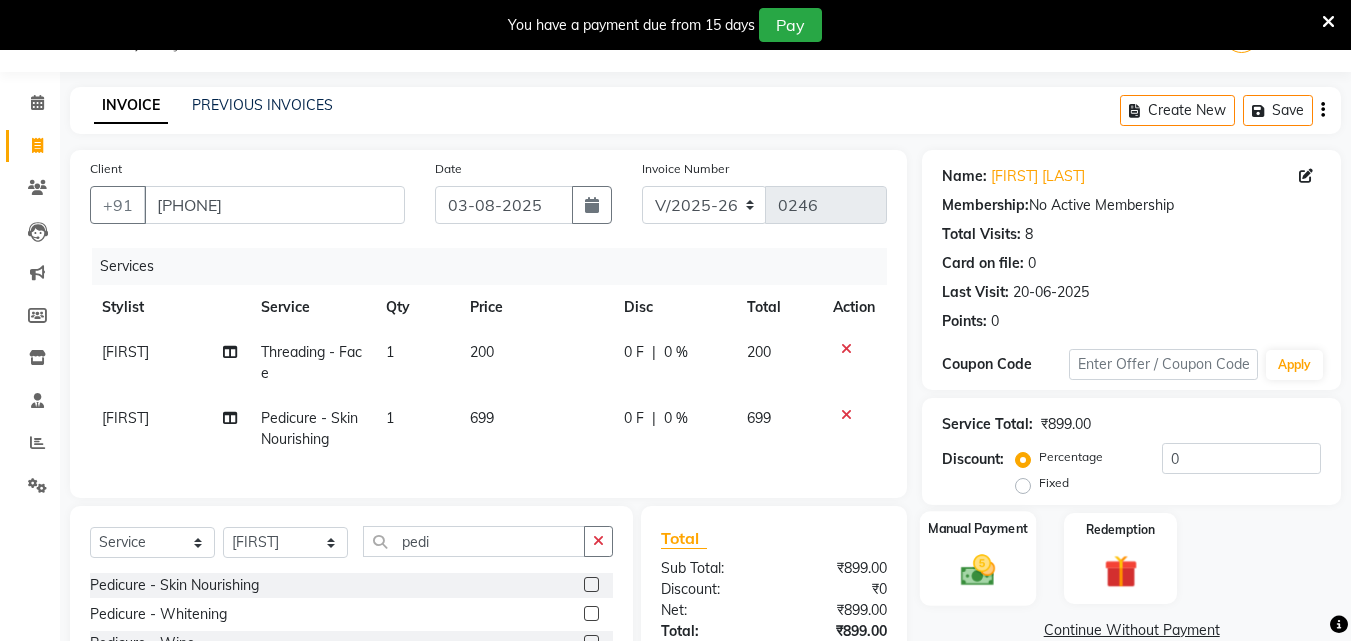 click 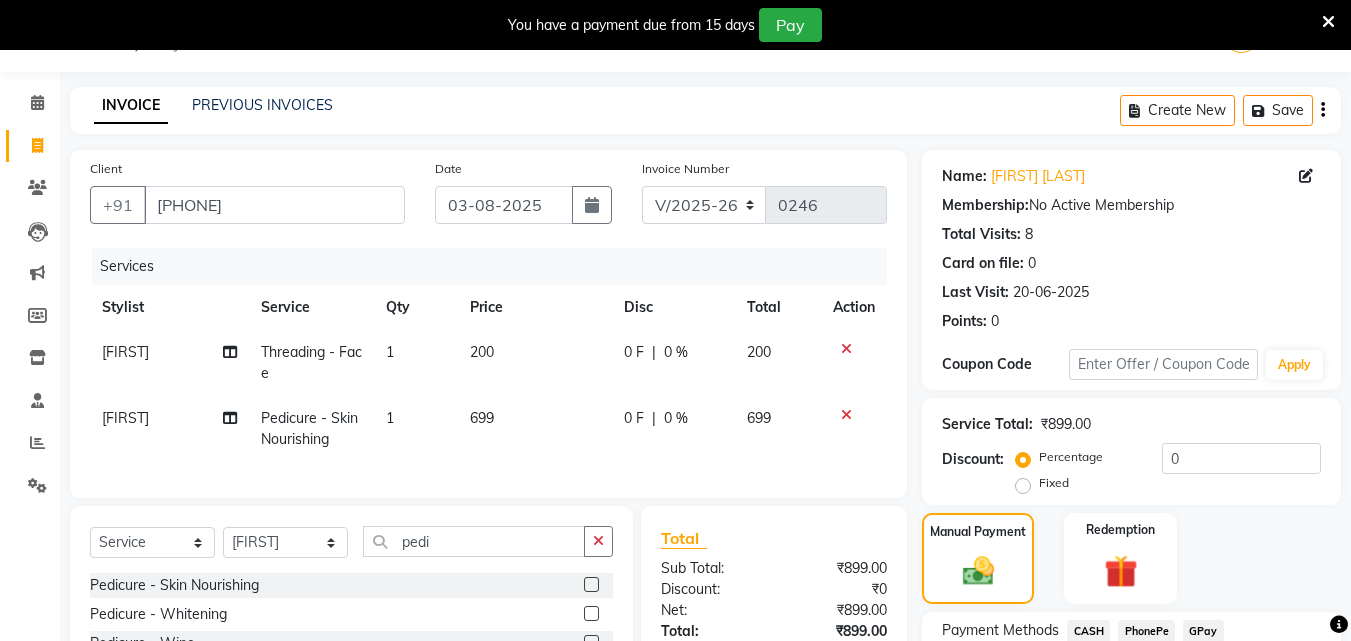 scroll, scrollTop: 255, scrollLeft: 0, axis: vertical 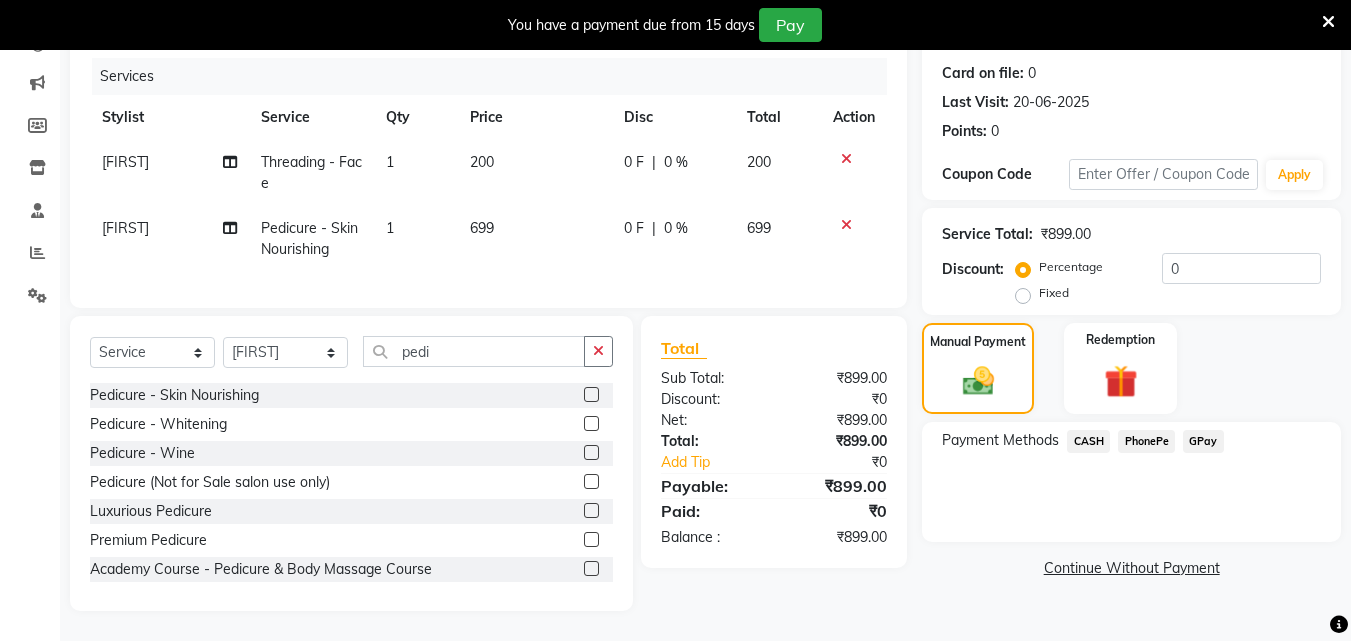 click on "CASH" 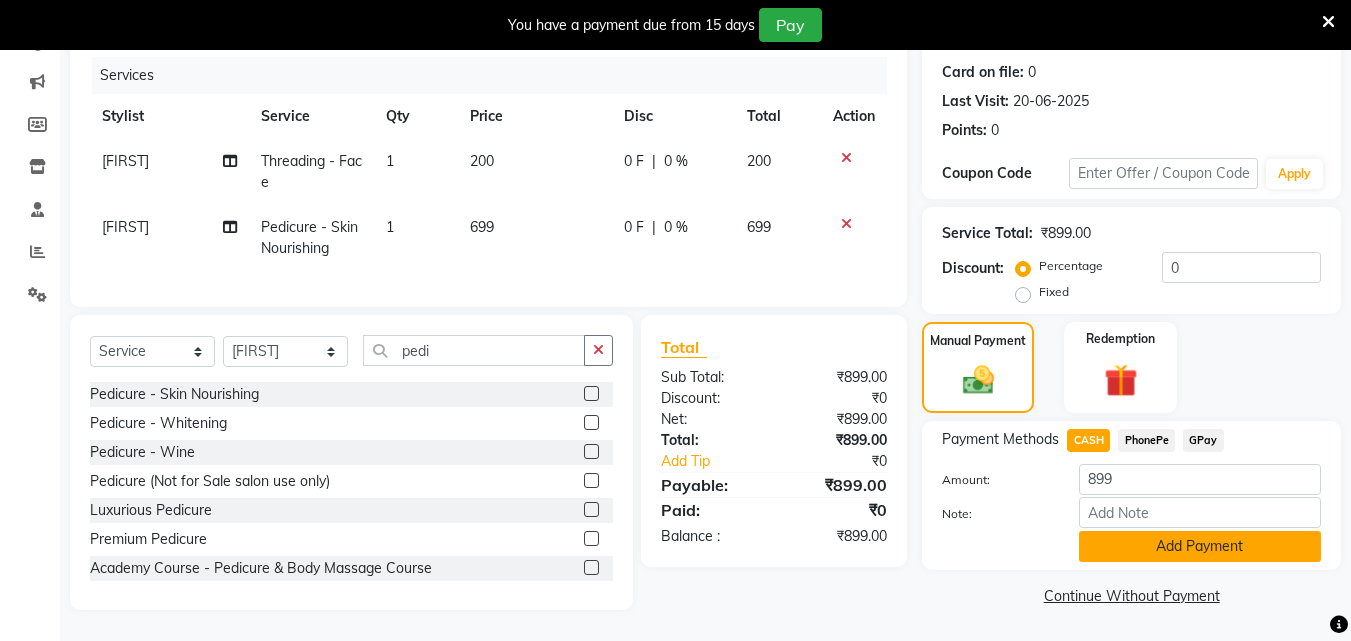 click on "Add Payment" 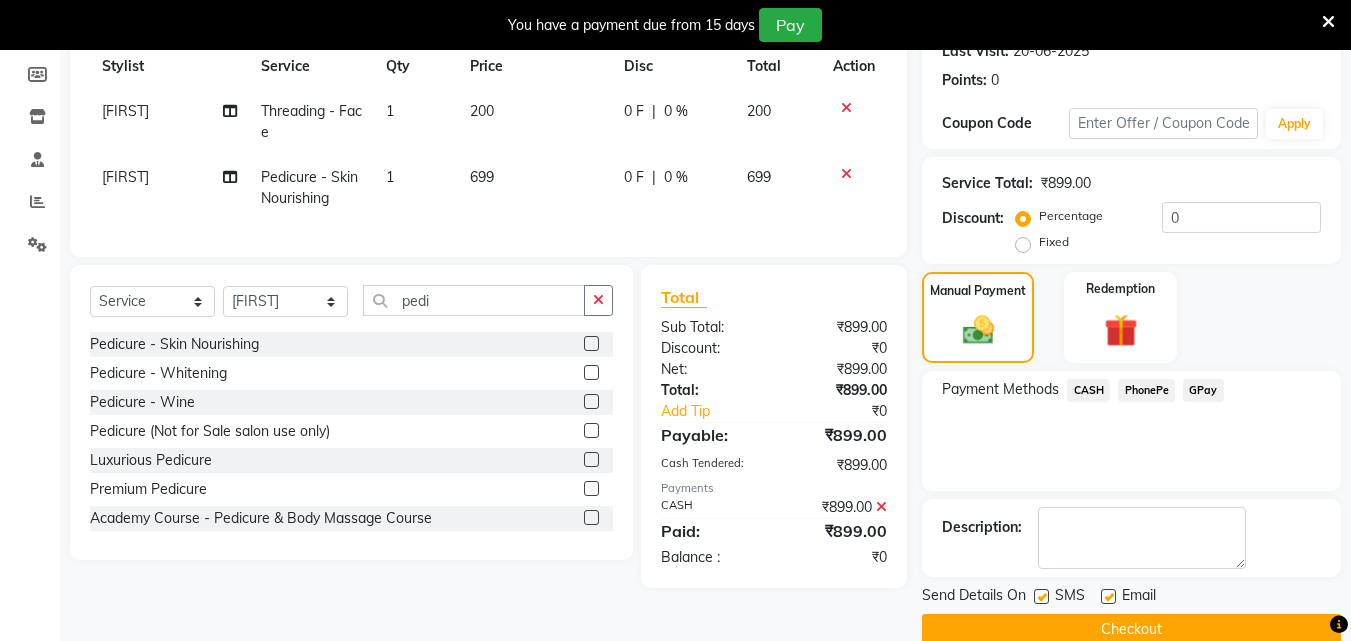 scroll, scrollTop: 322, scrollLeft: 0, axis: vertical 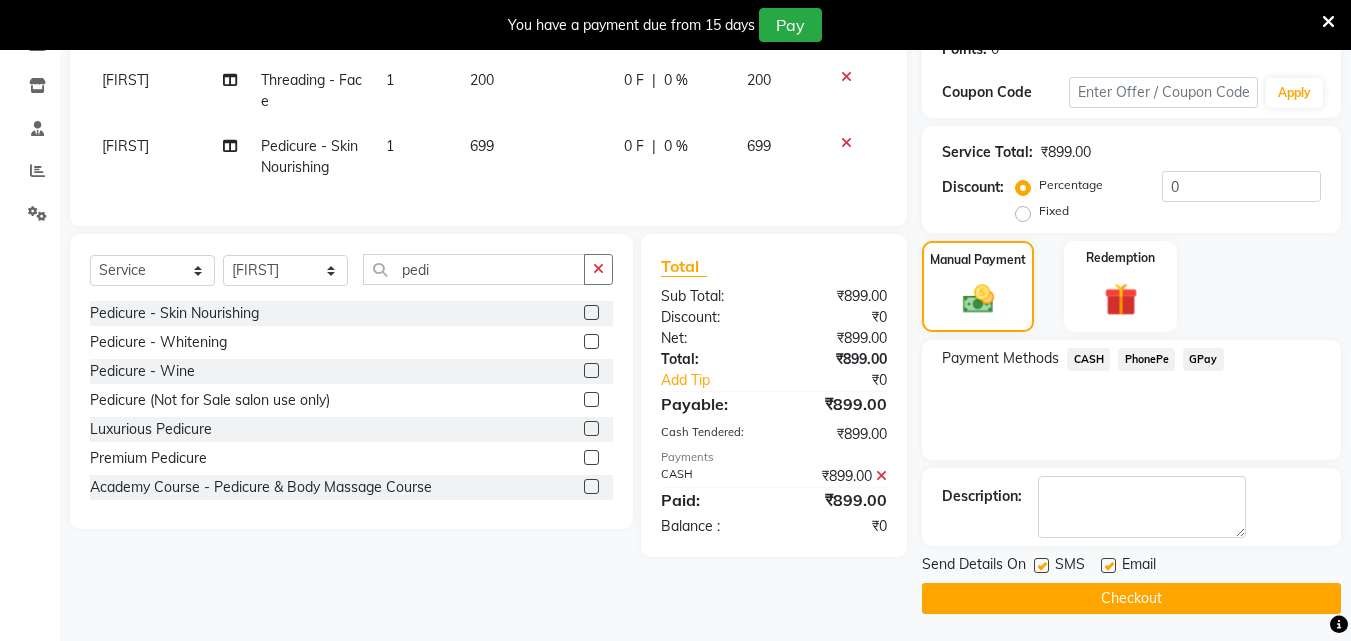 click on "Checkout" 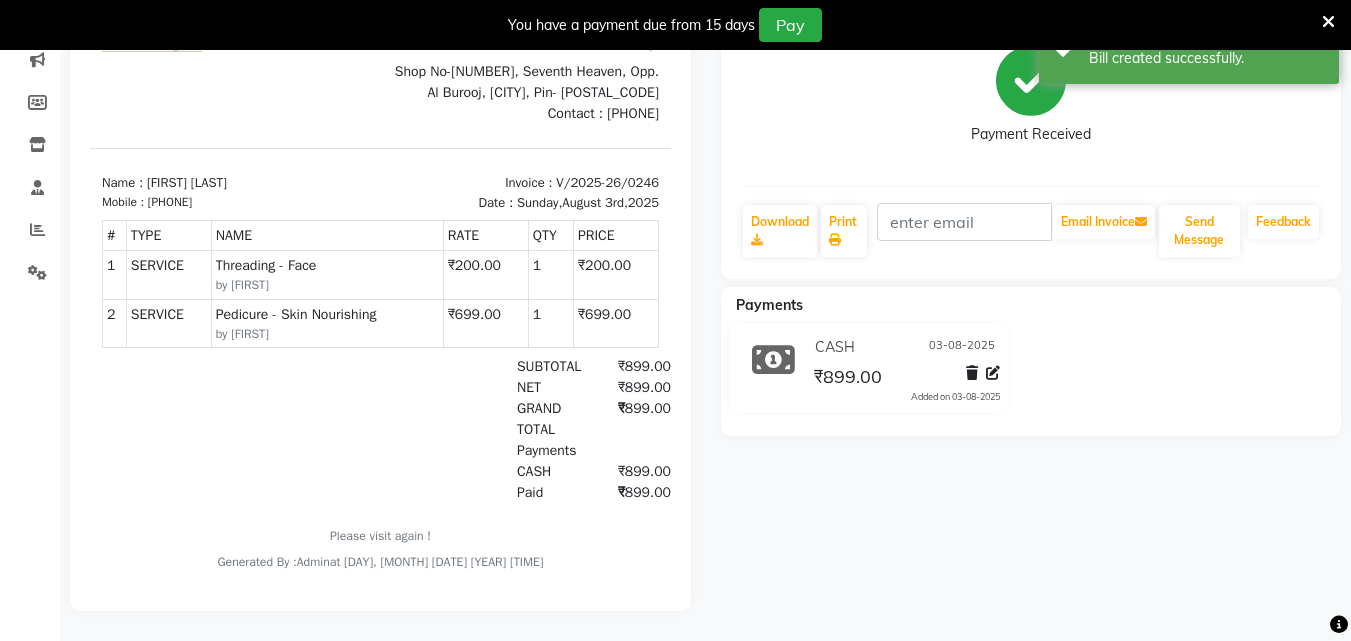scroll, scrollTop: 0, scrollLeft: 0, axis: both 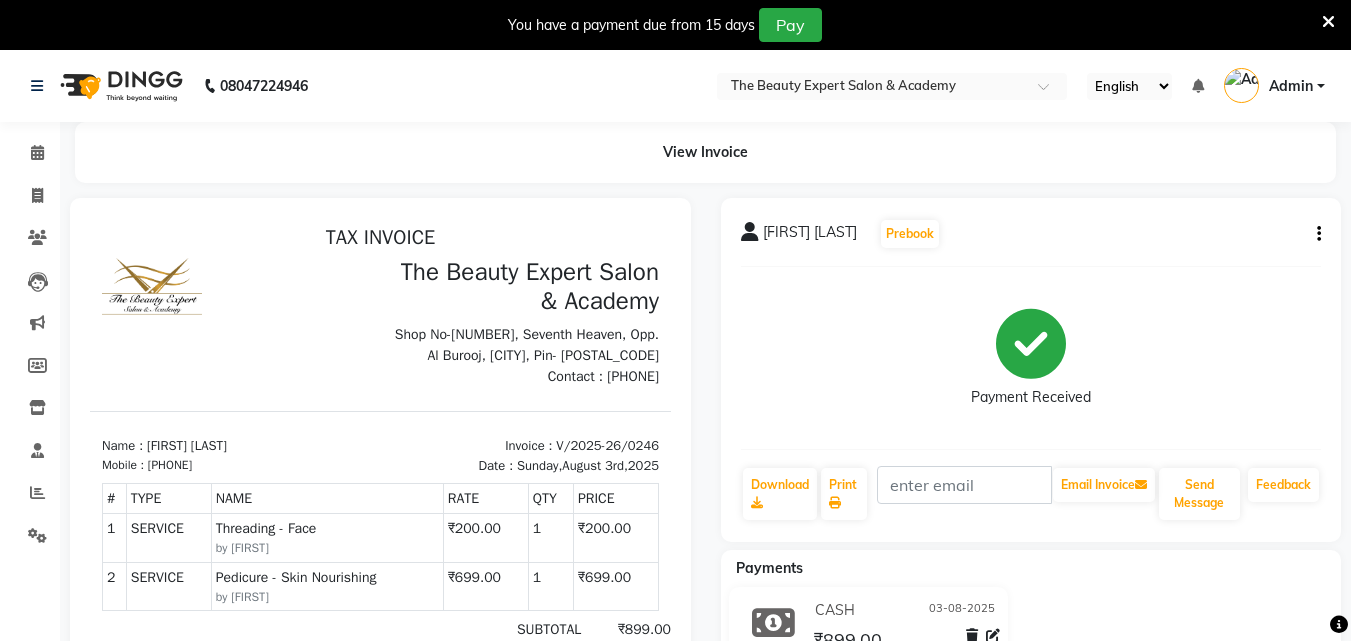 click 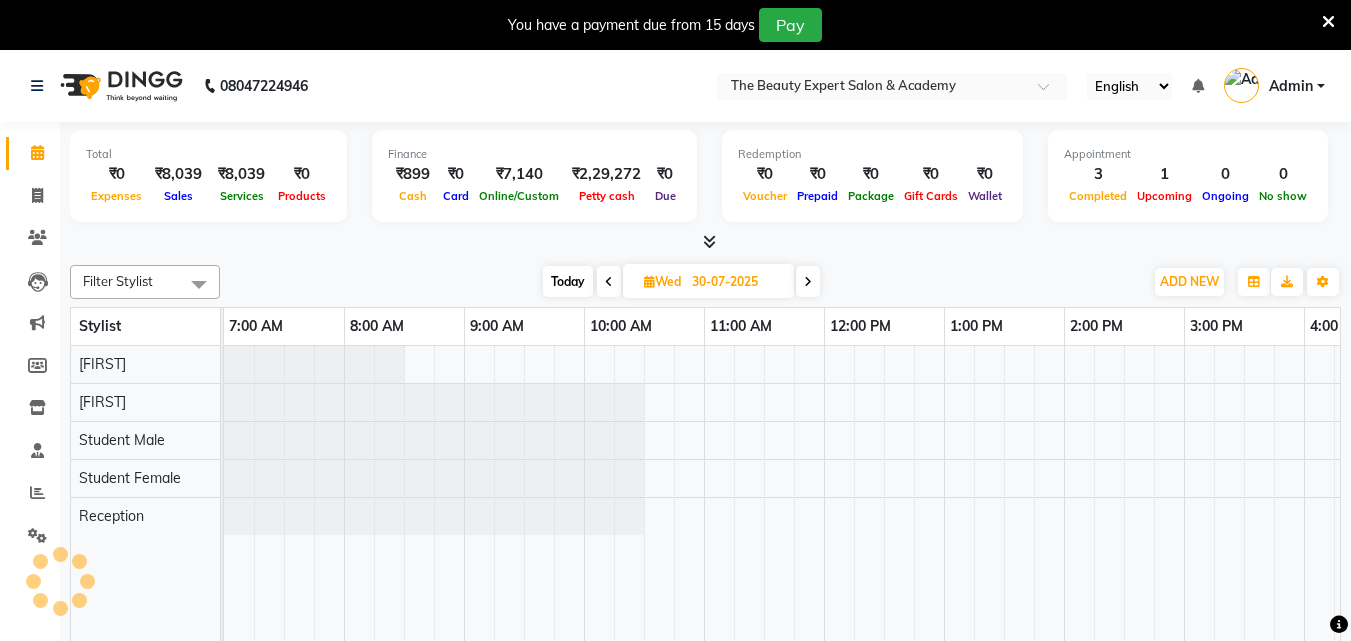 scroll, scrollTop: 0, scrollLeft: 0, axis: both 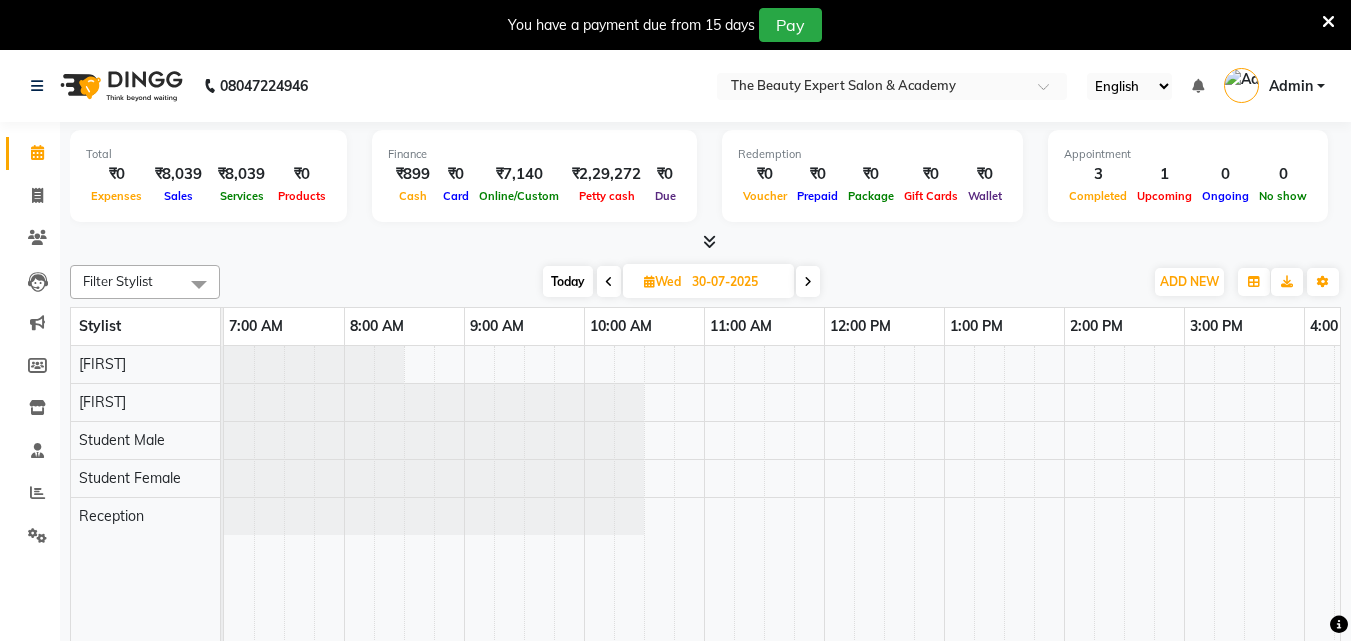 click at bounding box center (649, 281) 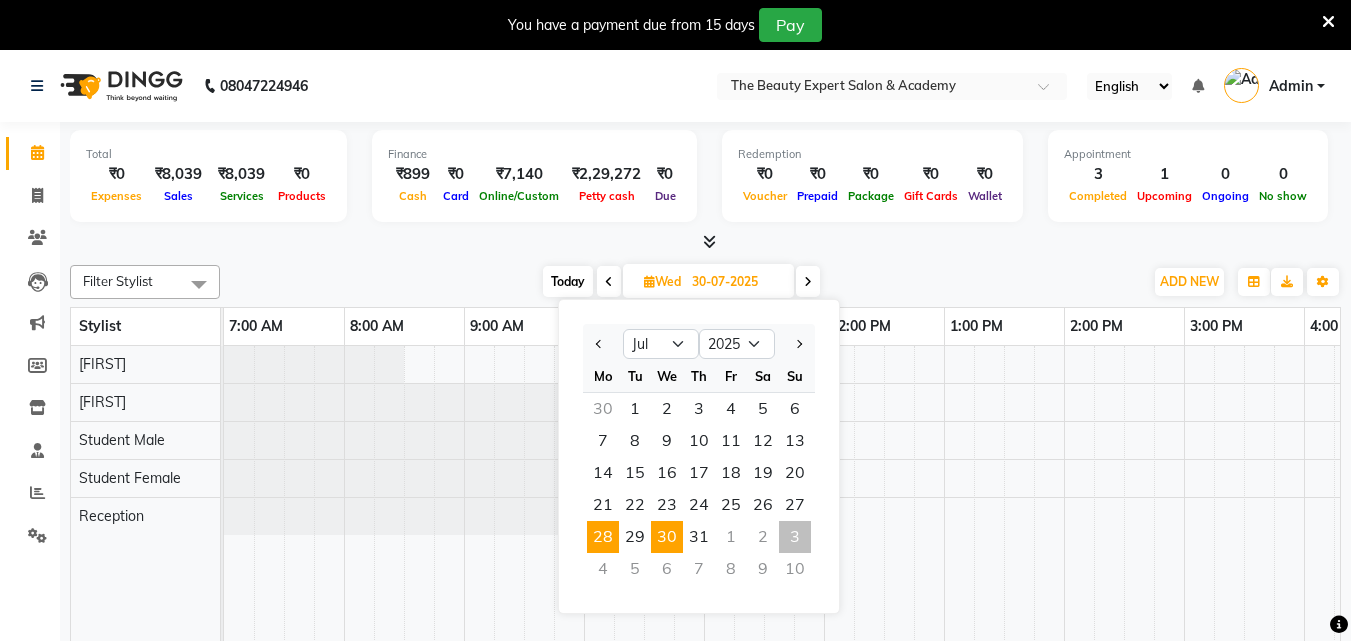 click on "28" at bounding box center (603, 537) 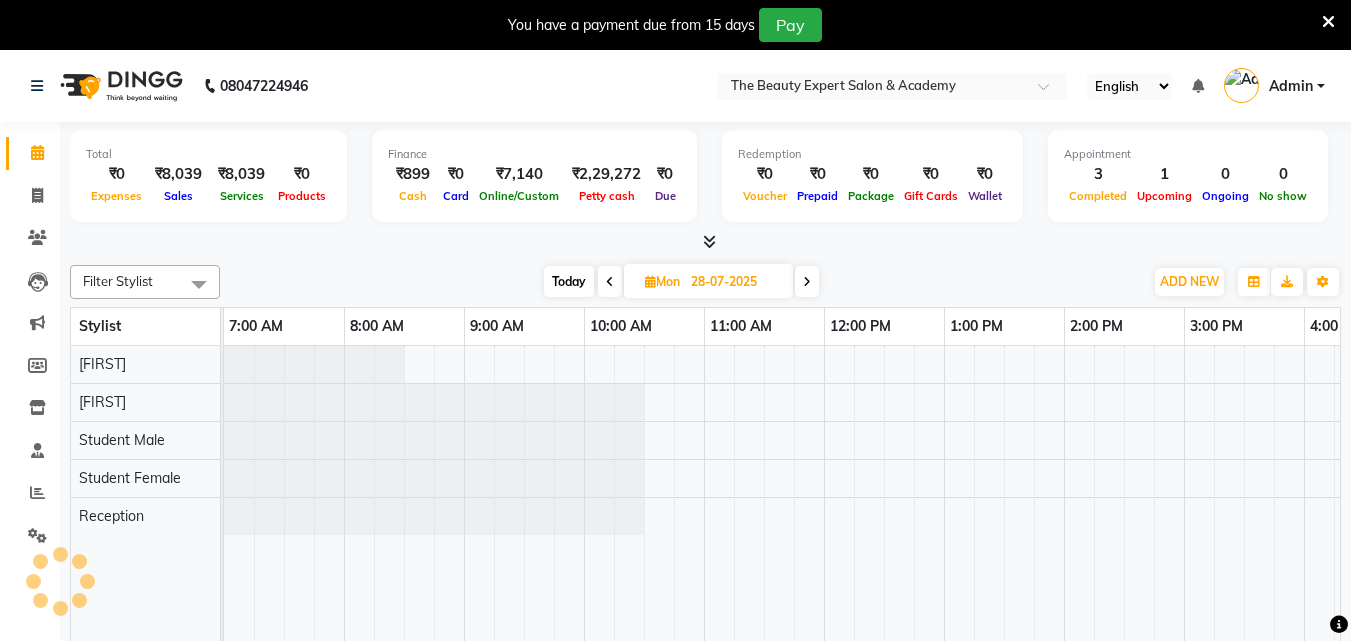 scroll, scrollTop: 0, scrollLeft: 924, axis: horizontal 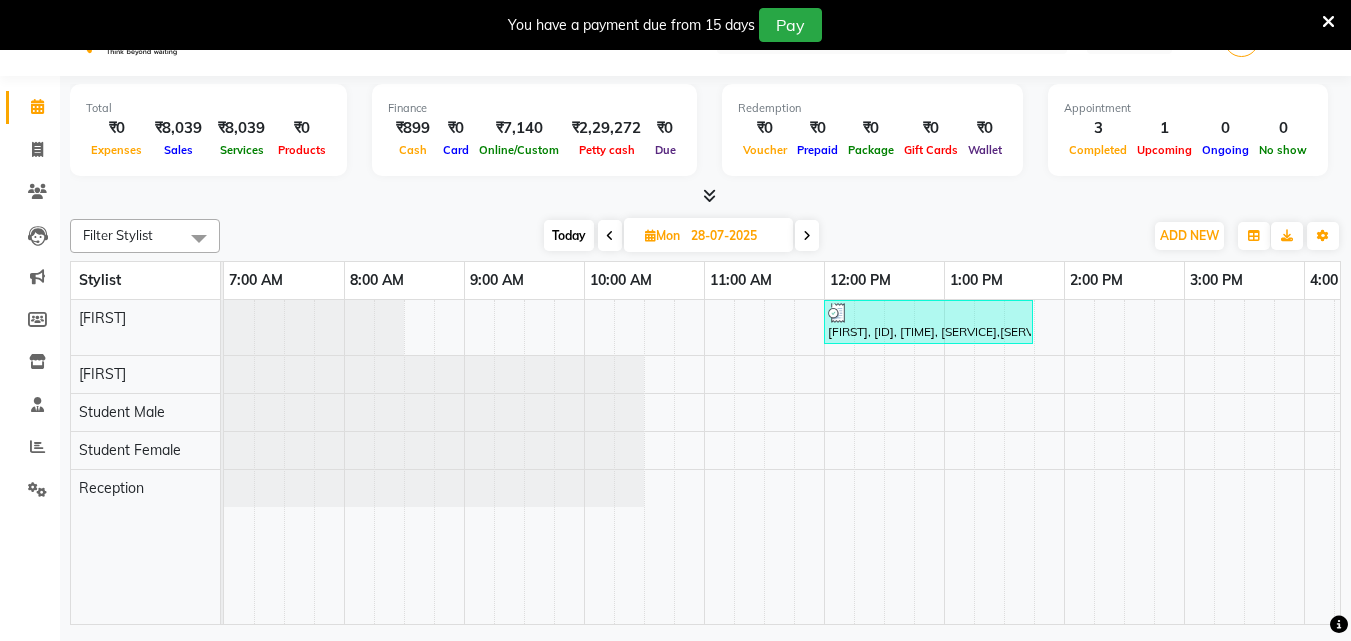 click at bounding box center (807, 236) 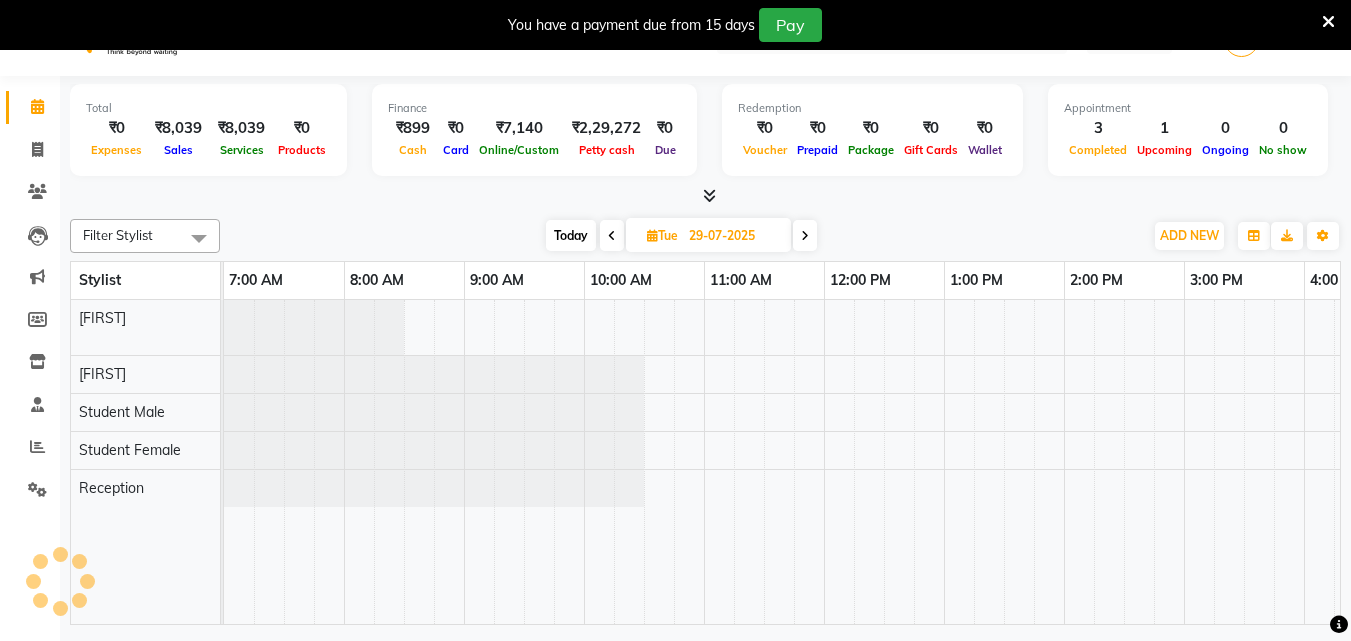 scroll, scrollTop: 0, scrollLeft: 924, axis: horizontal 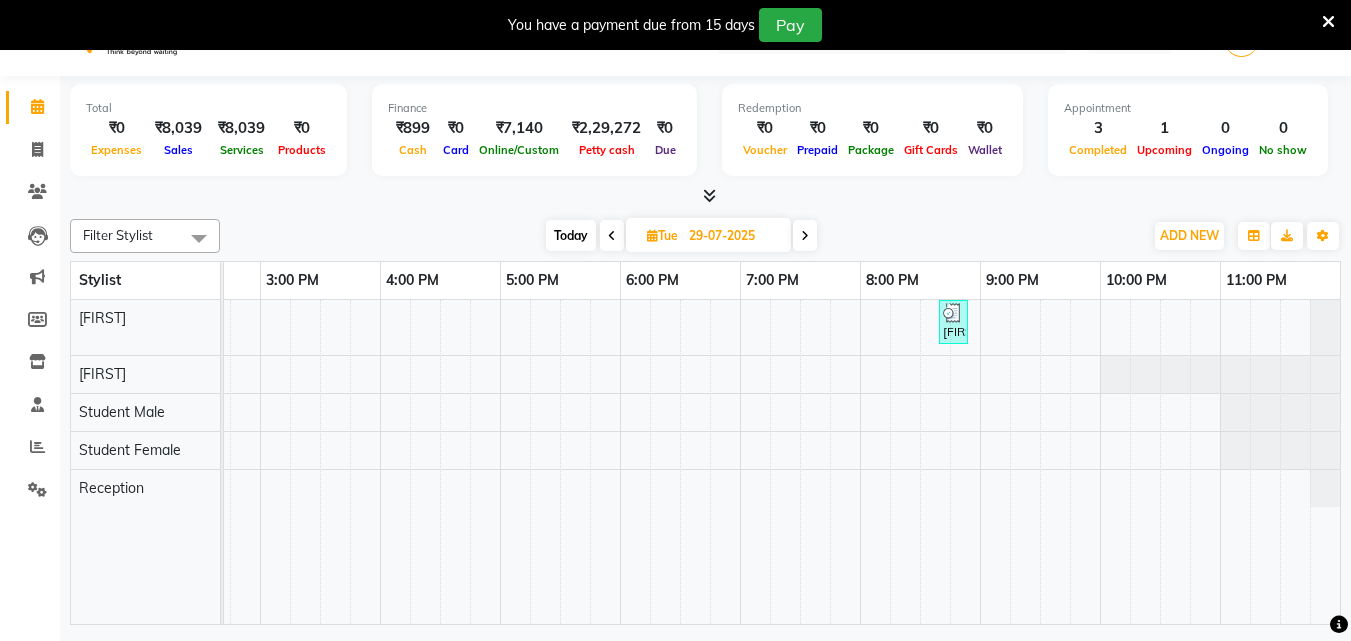 click at bounding box center [805, 236] 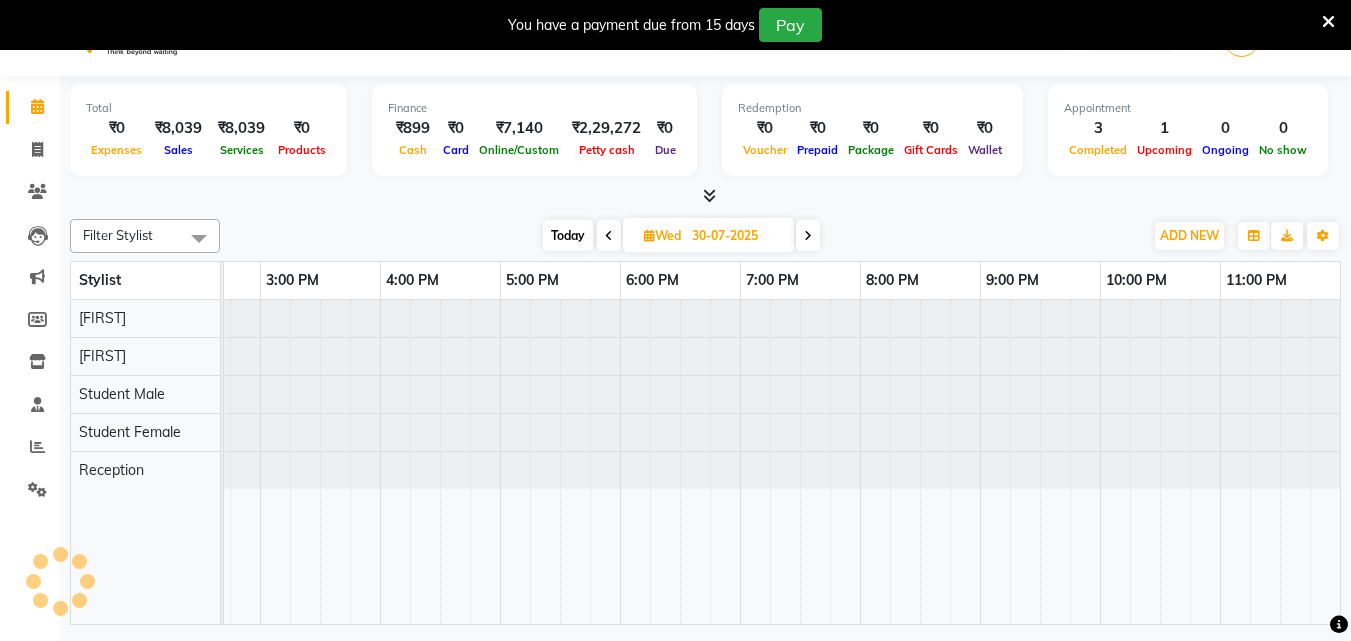 scroll, scrollTop: 0, scrollLeft: 0, axis: both 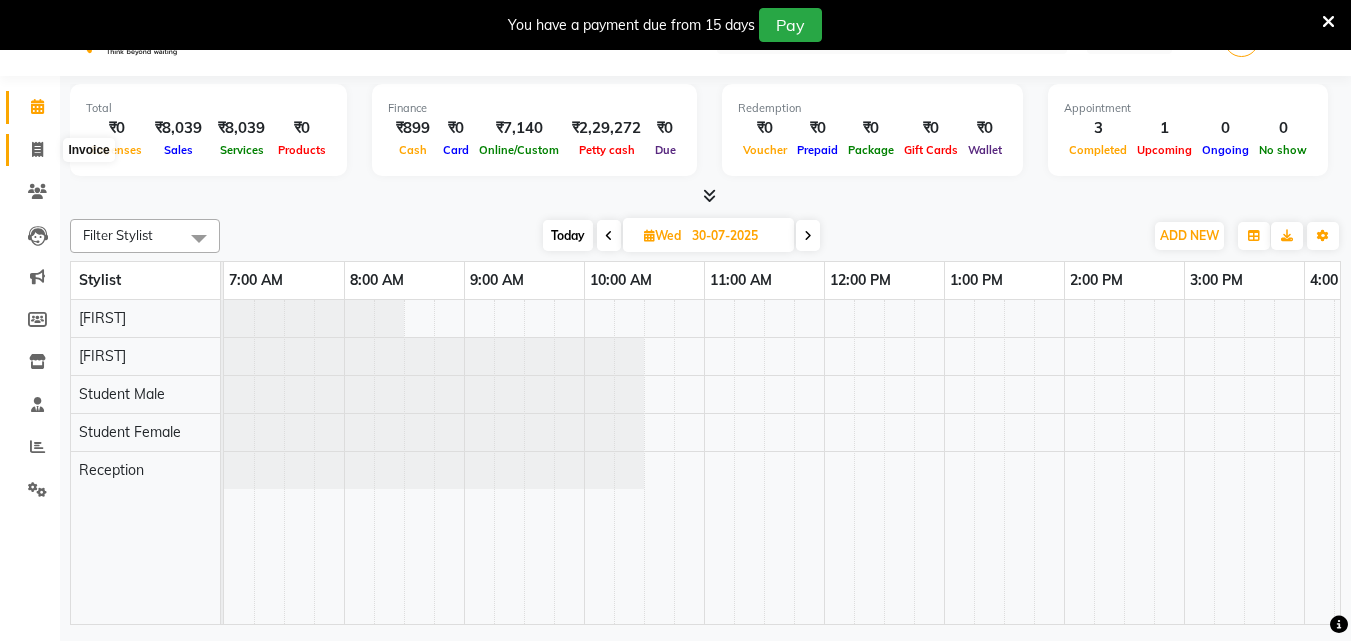 click 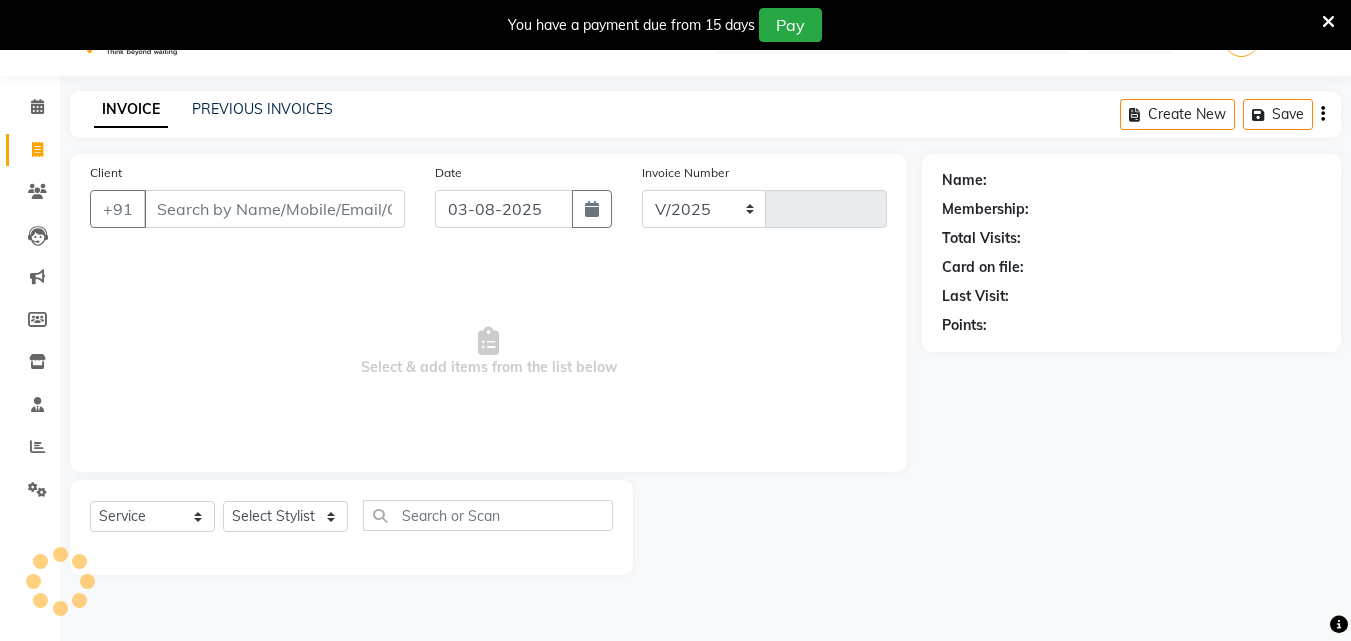 select on "655" 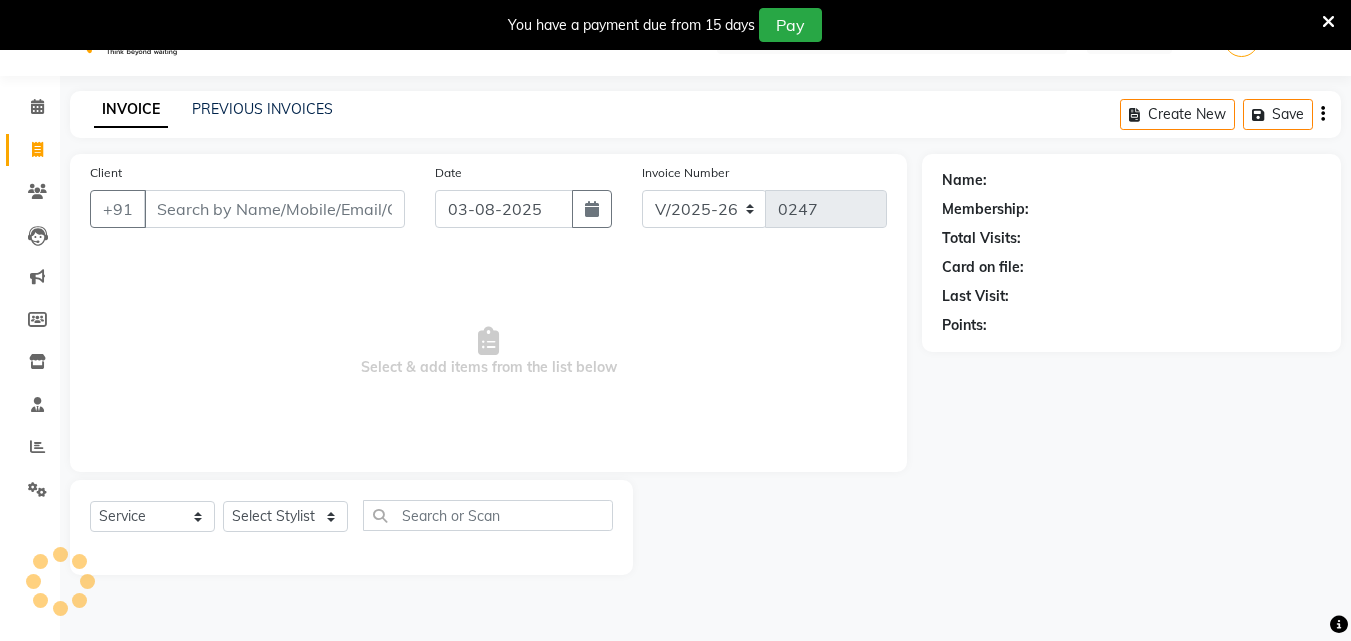 click on "Client" at bounding box center (274, 209) 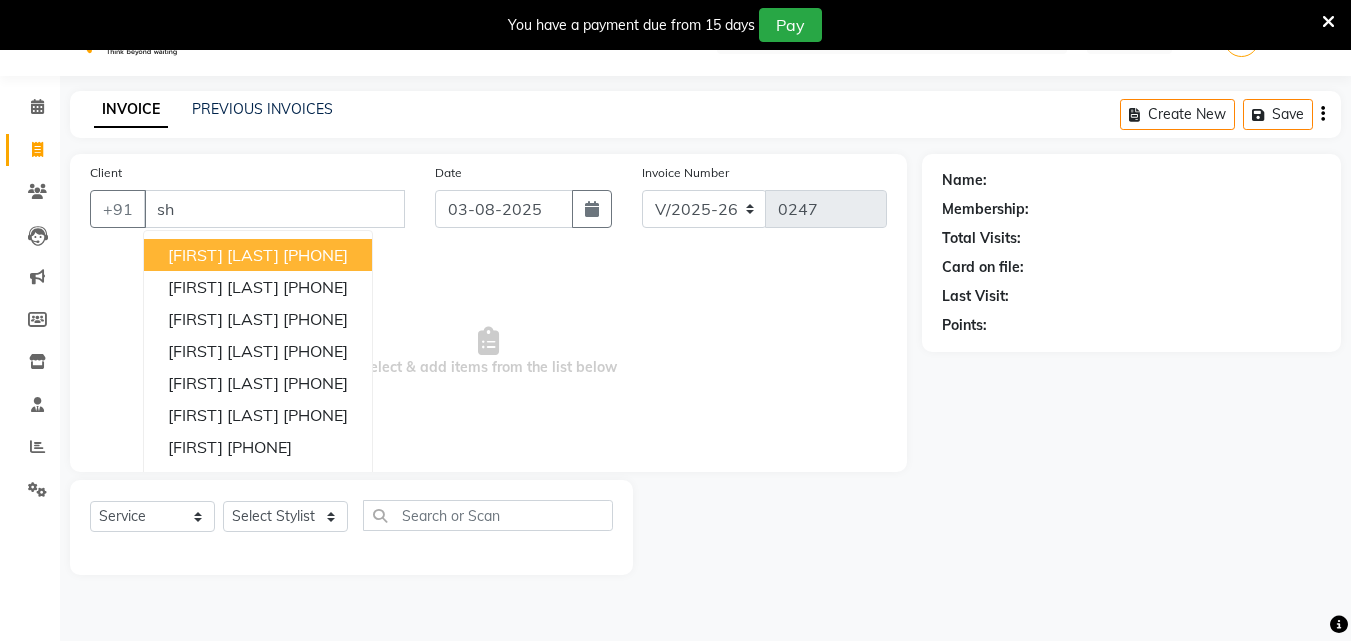 type on "s" 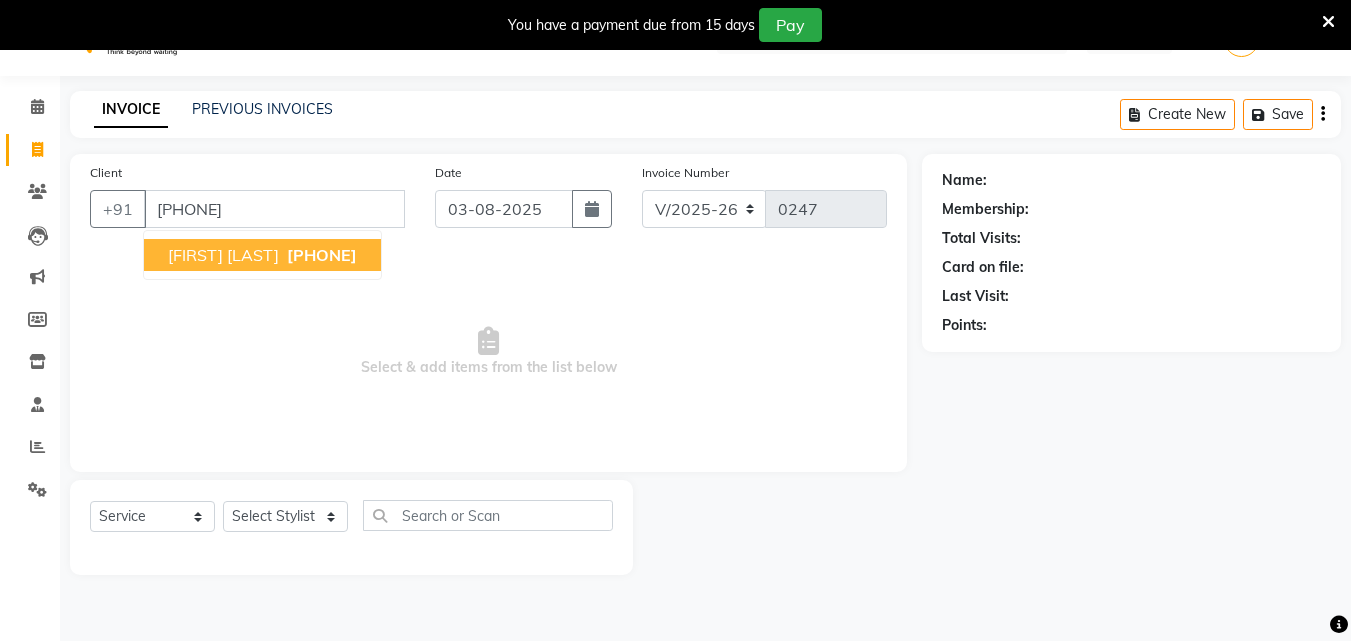 type on "[PHONE]" 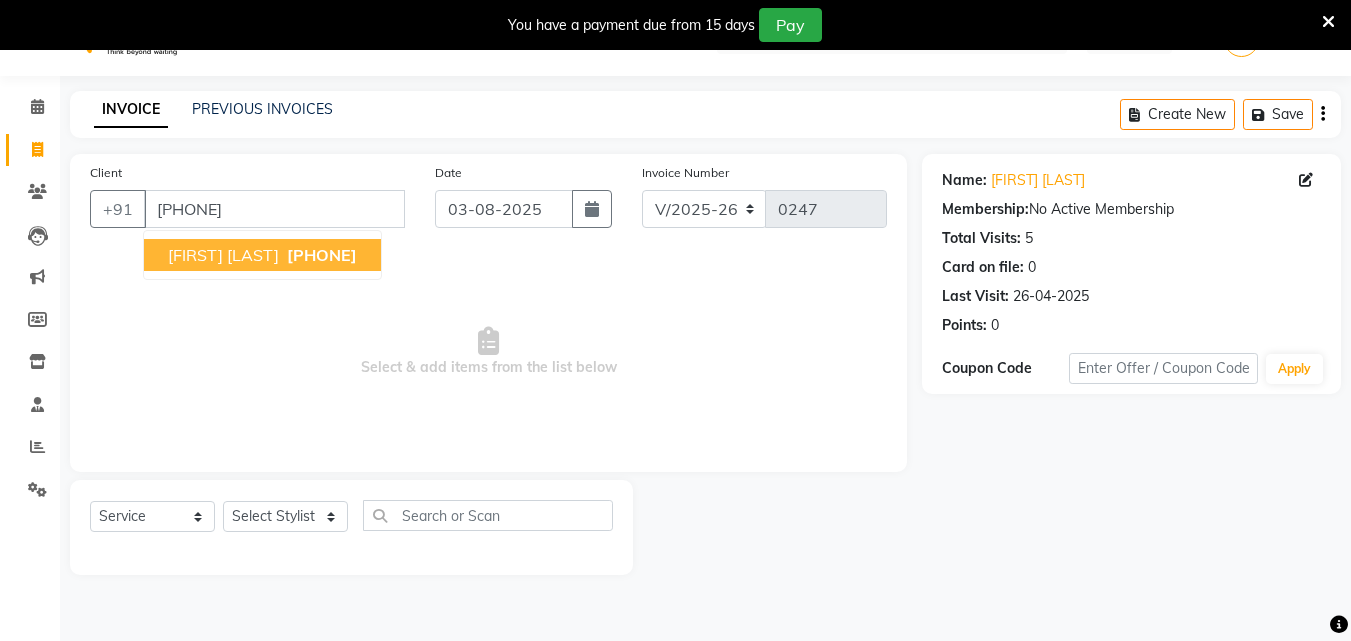 click on "[FIRST] [LAST]" at bounding box center (223, 255) 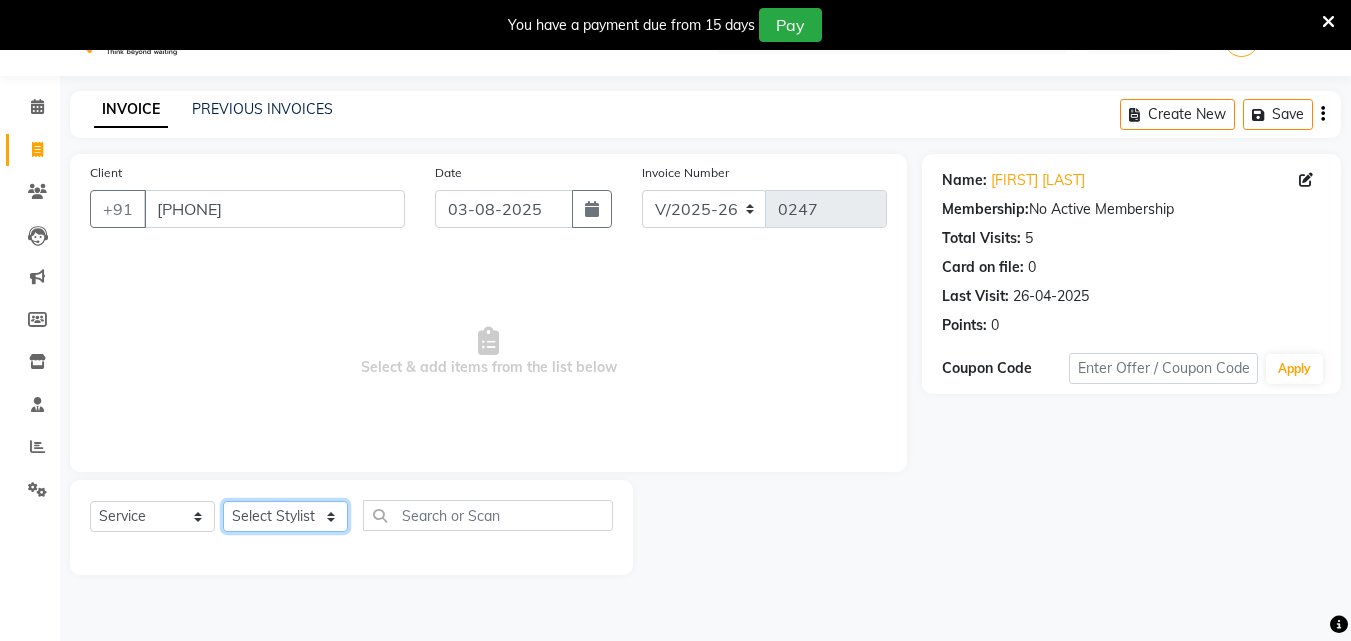 click on "Select Stylist [FIRST] [FIRST] Reception Student Female Student Male" 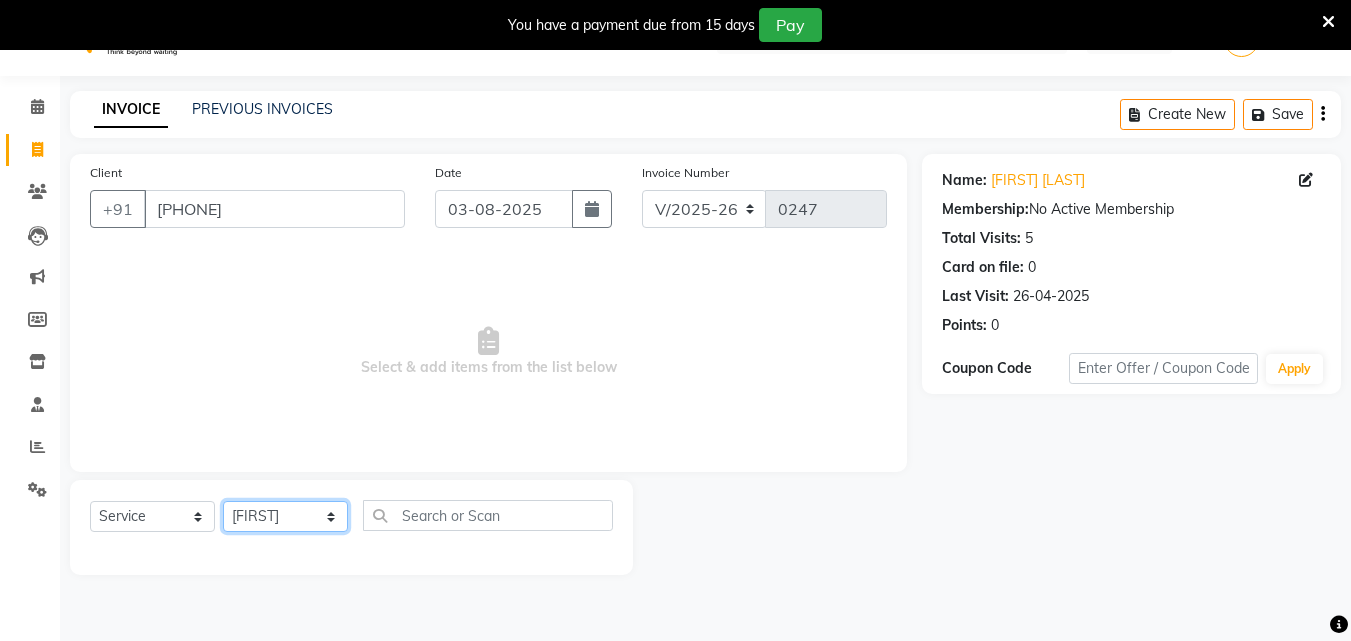 click on "Select Stylist [FIRST] [FIRST] Reception Student Female Student Male" 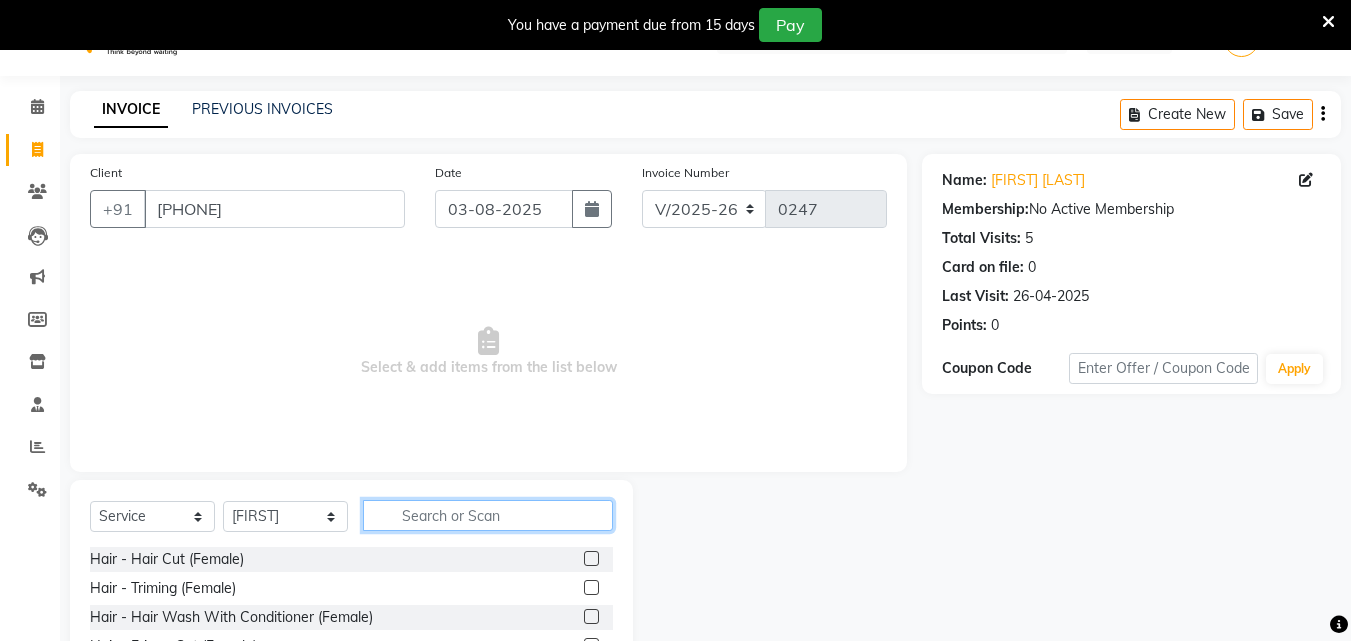 click 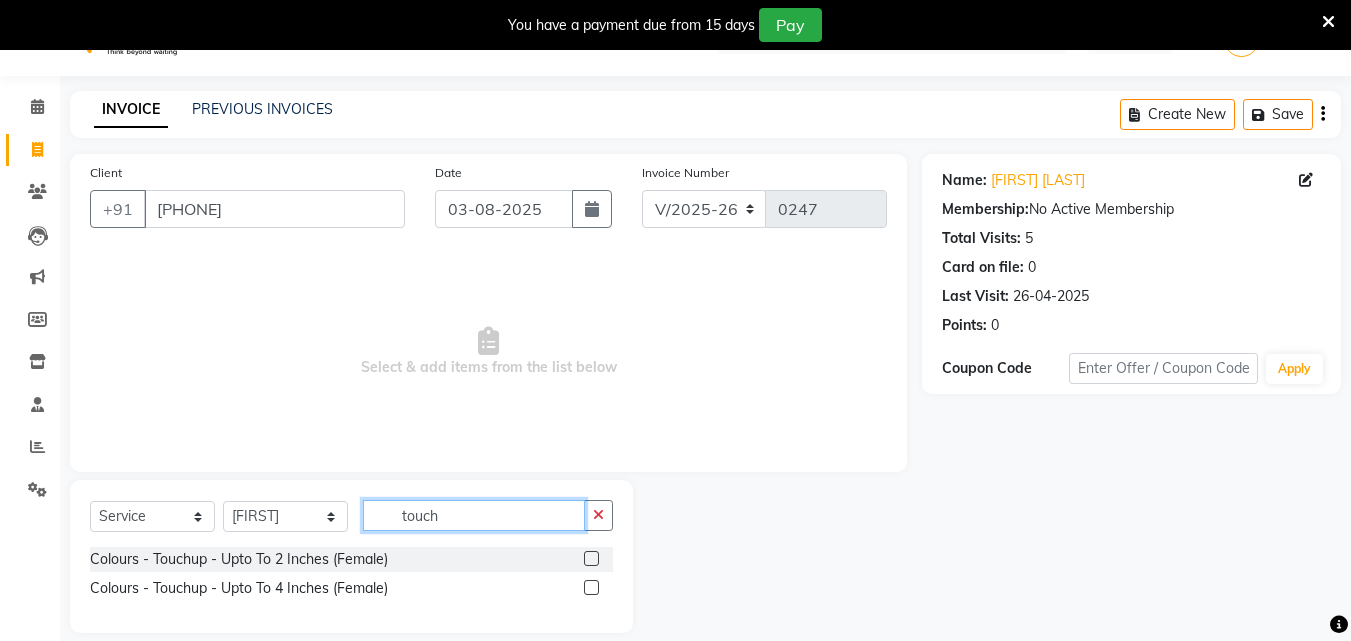 type on "touch" 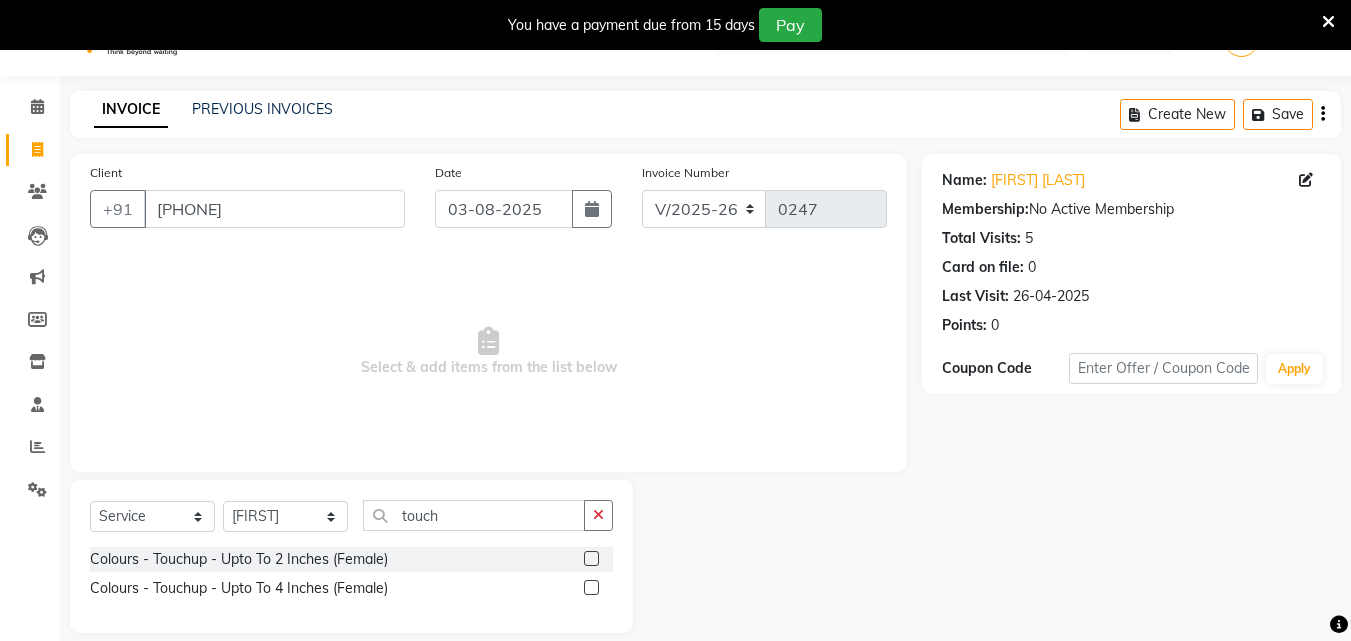 click 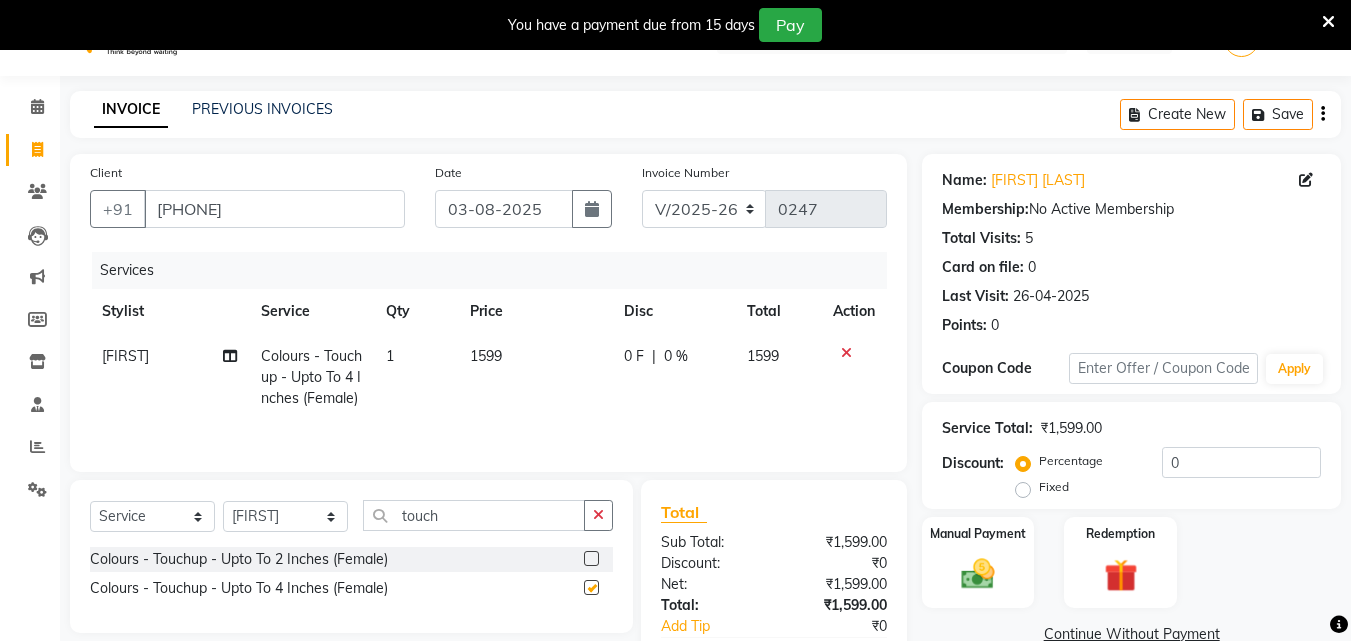 checkbox on "false" 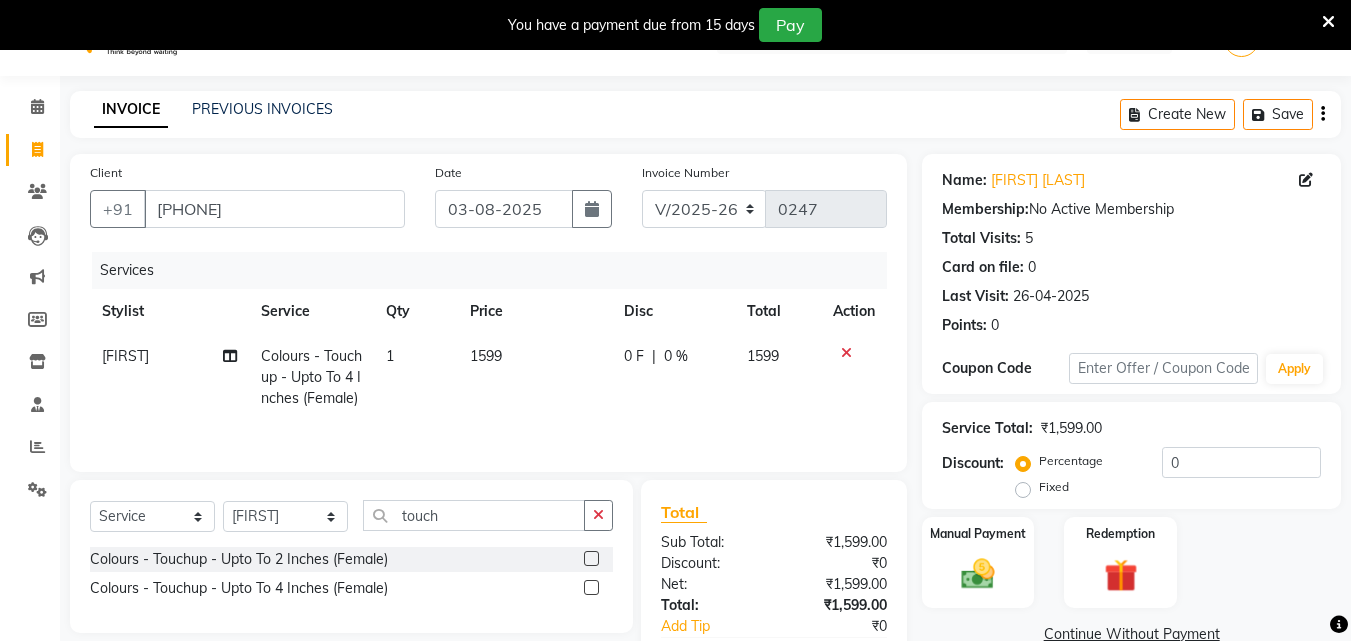 click on "Fixed" 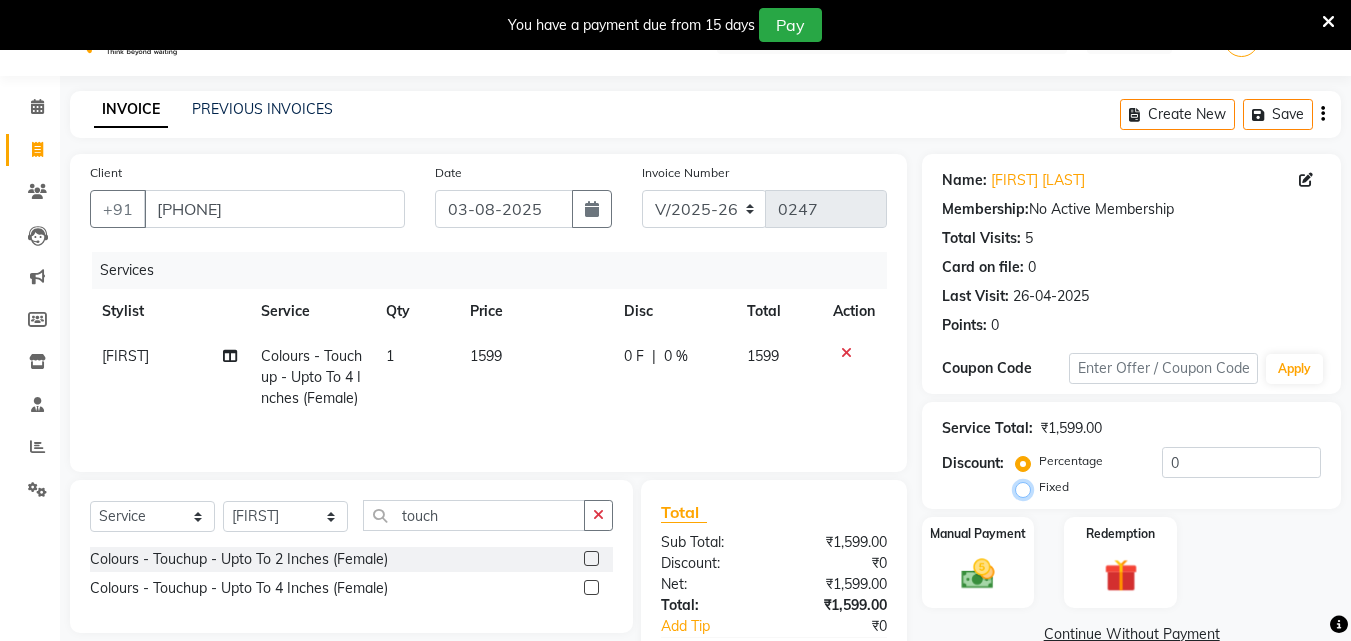 click on "Fixed" at bounding box center (1027, 487) 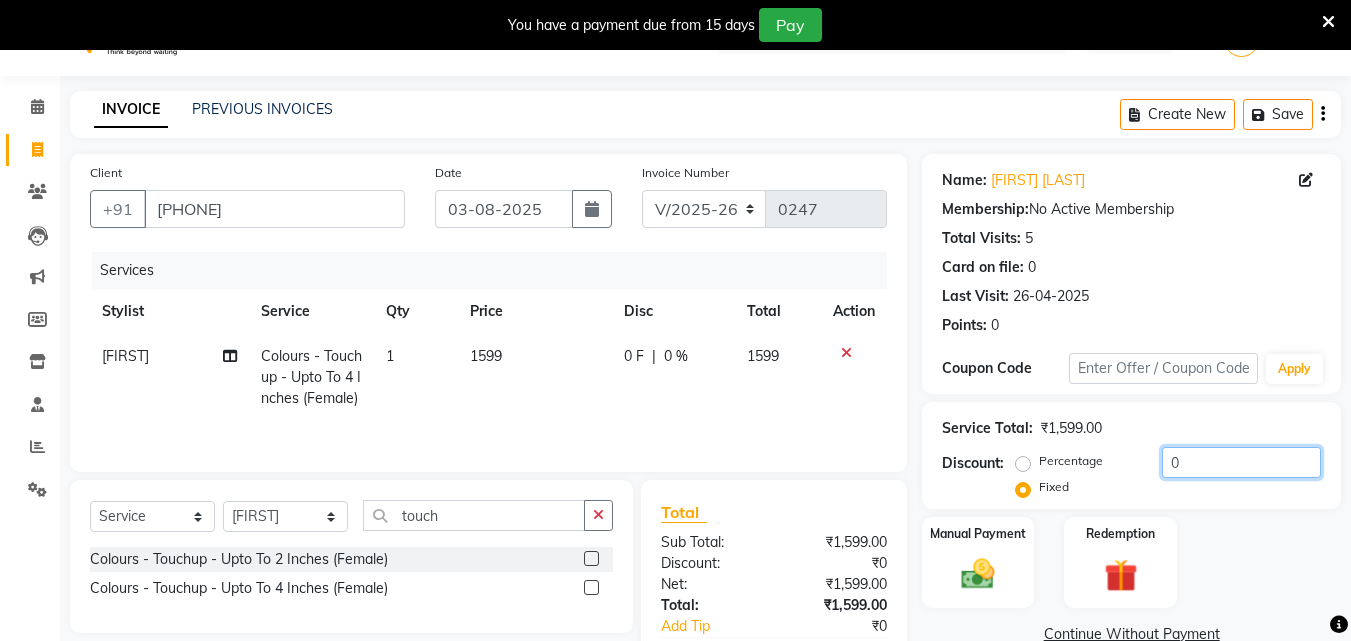 click on "0" 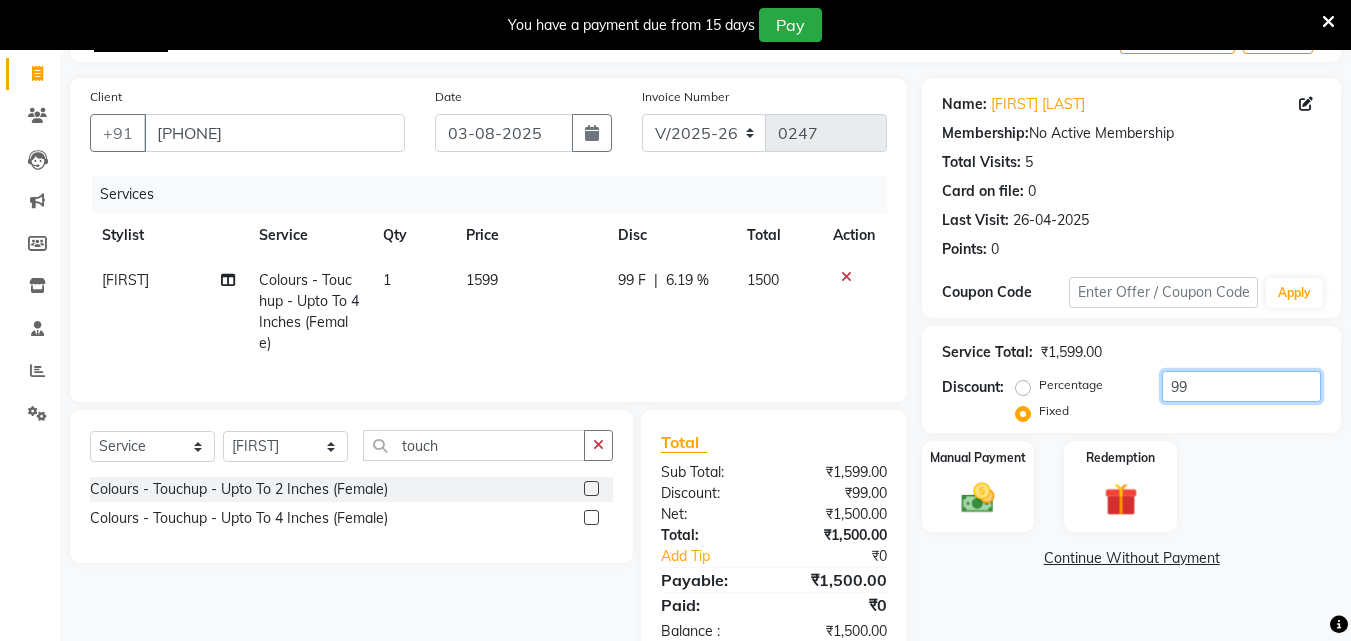 scroll, scrollTop: 188, scrollLeft: 0, axis: vertical 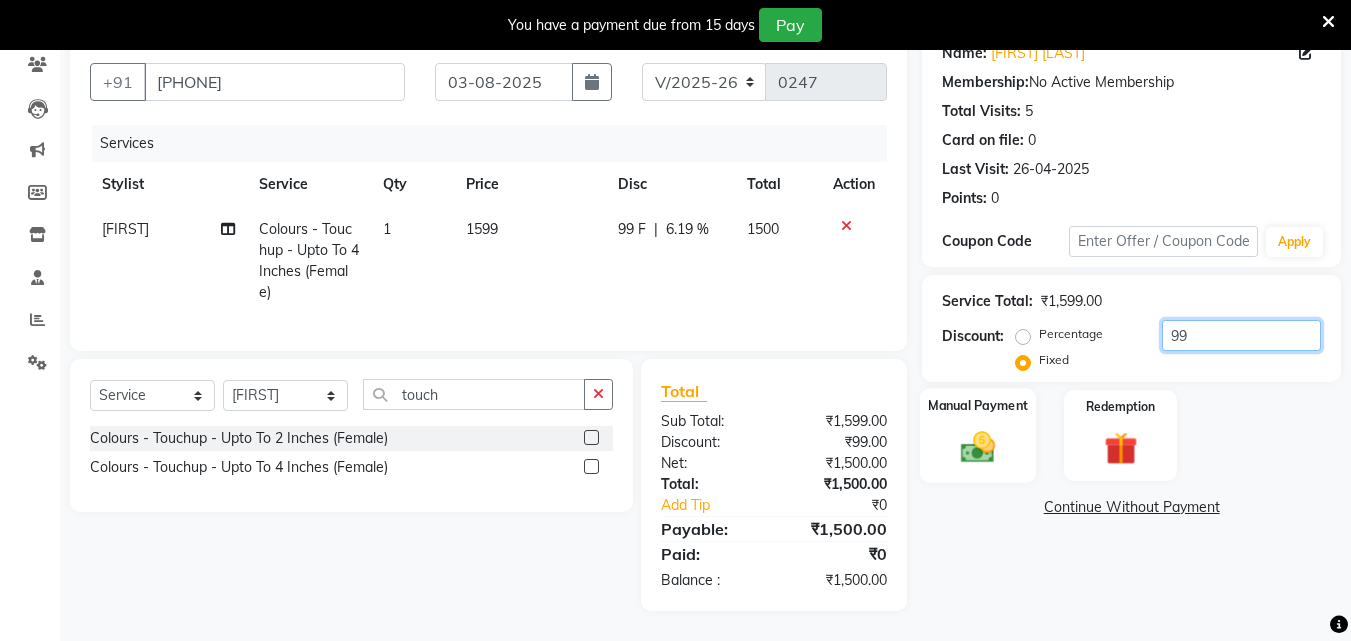 type on "99" 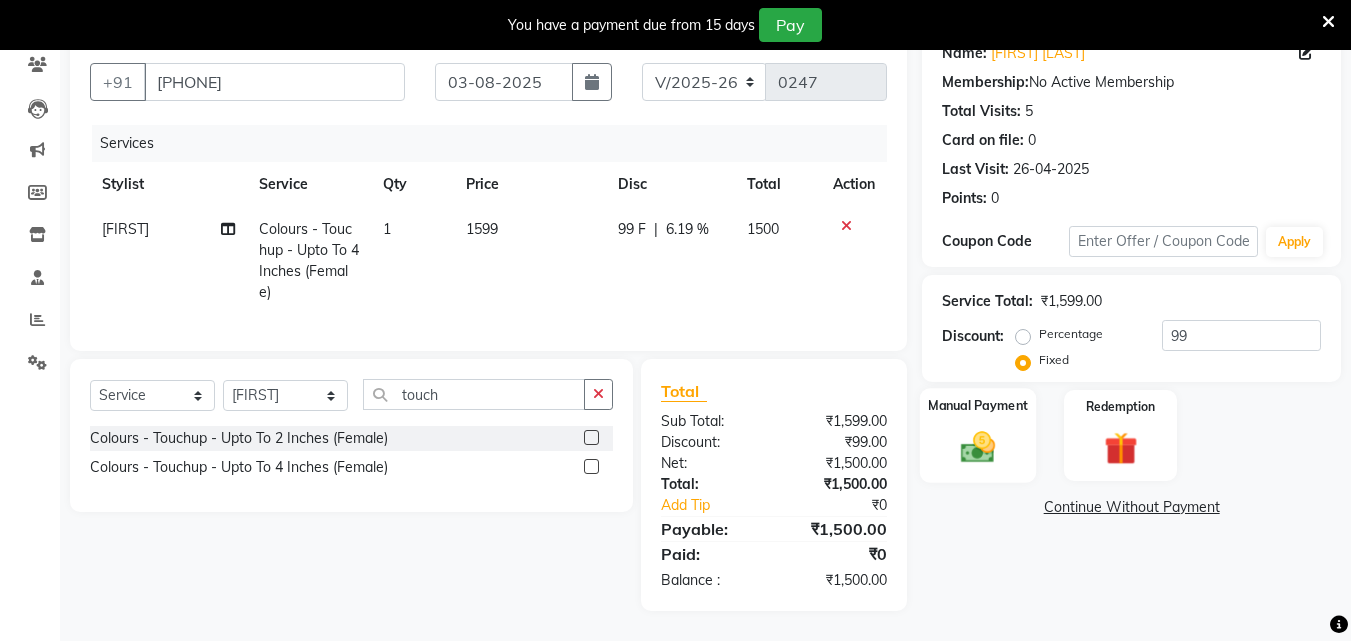 click 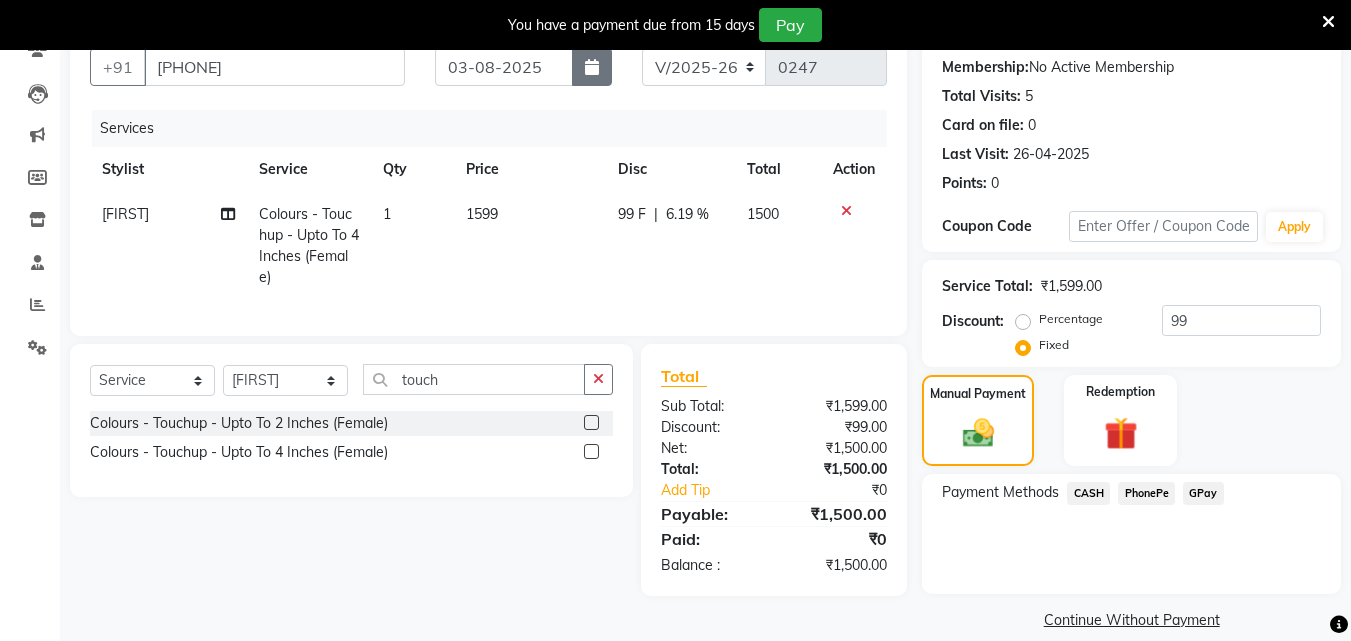 click 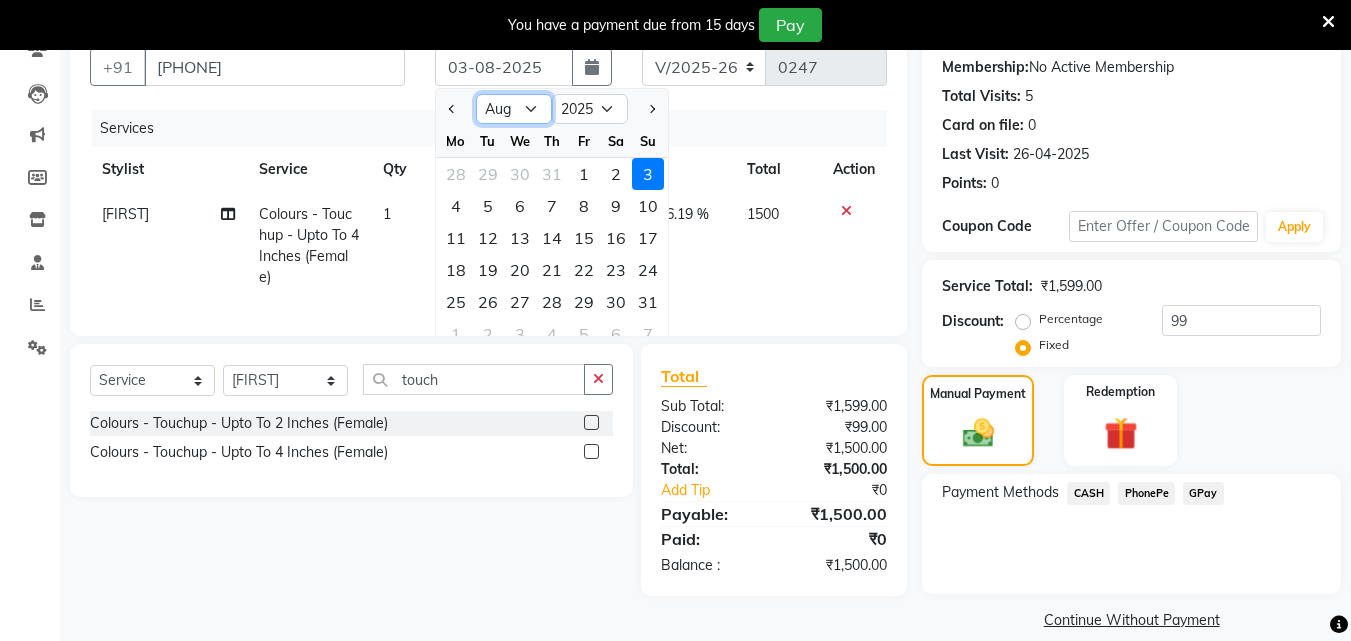 click on "Jan Feb Mar Apr May Jun Jul Aug Sep Oct Nov Dec" 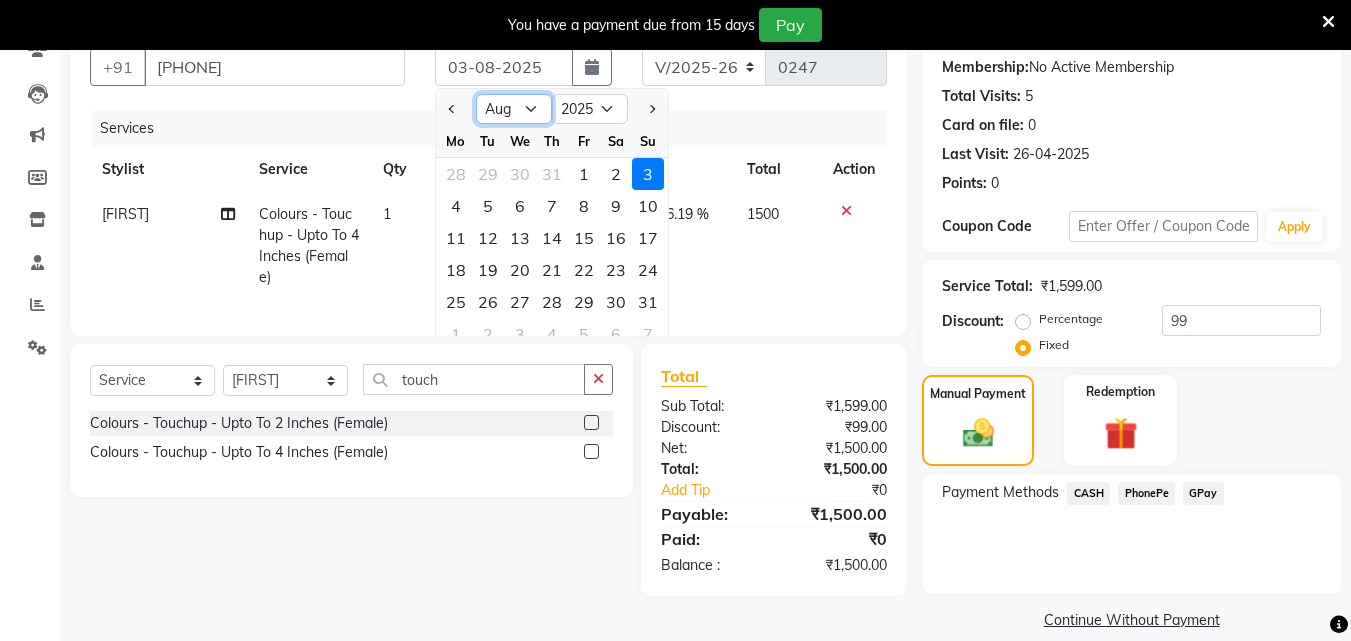 select on "7" 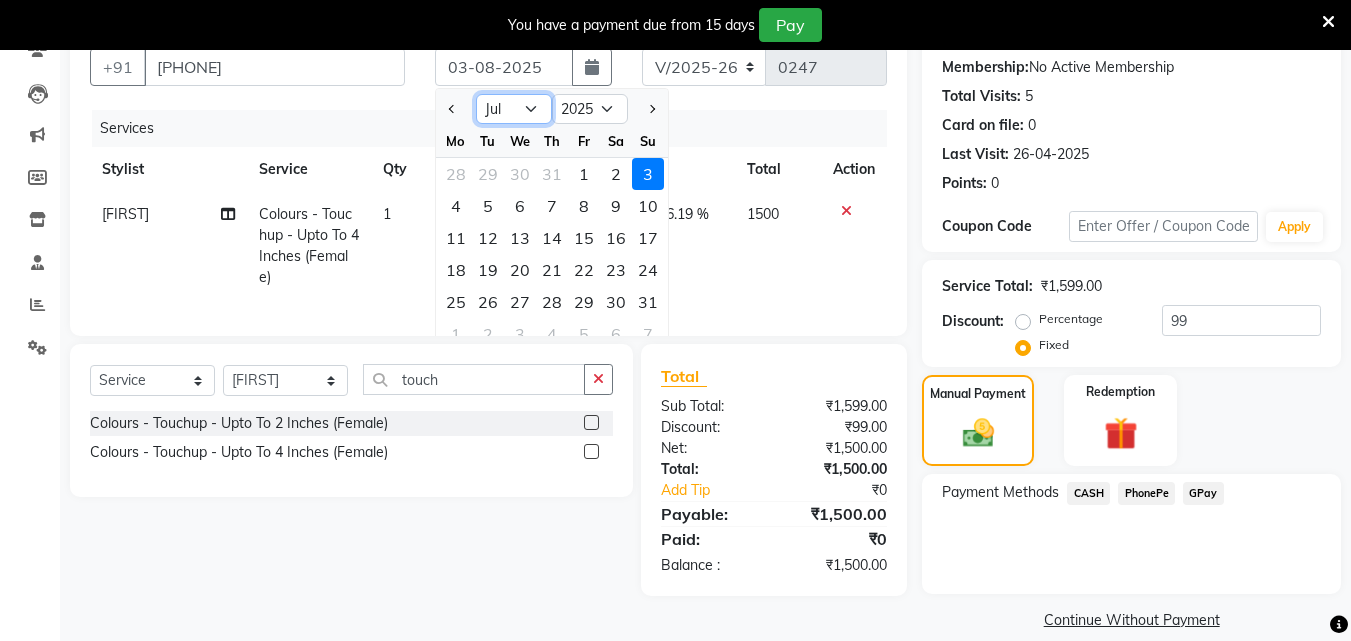 click on "Jan Feb Mar Apr May Jun Jul Aug Sep Oct Nov Dec" 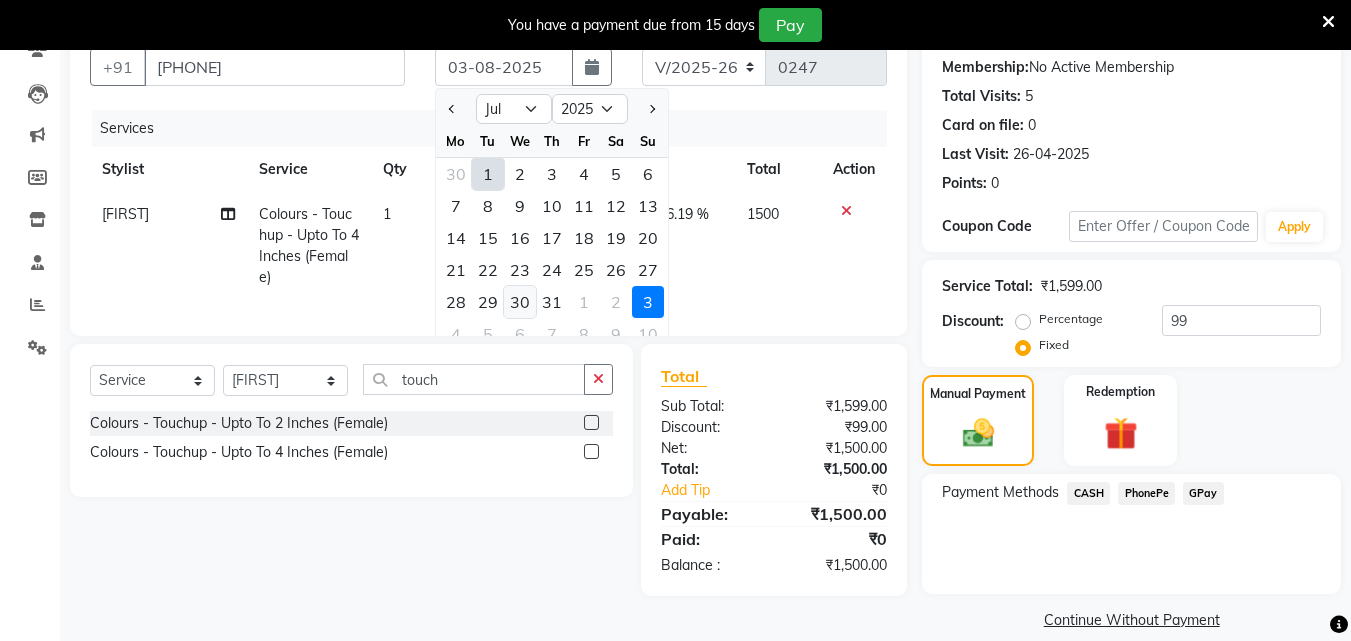 click on "30" 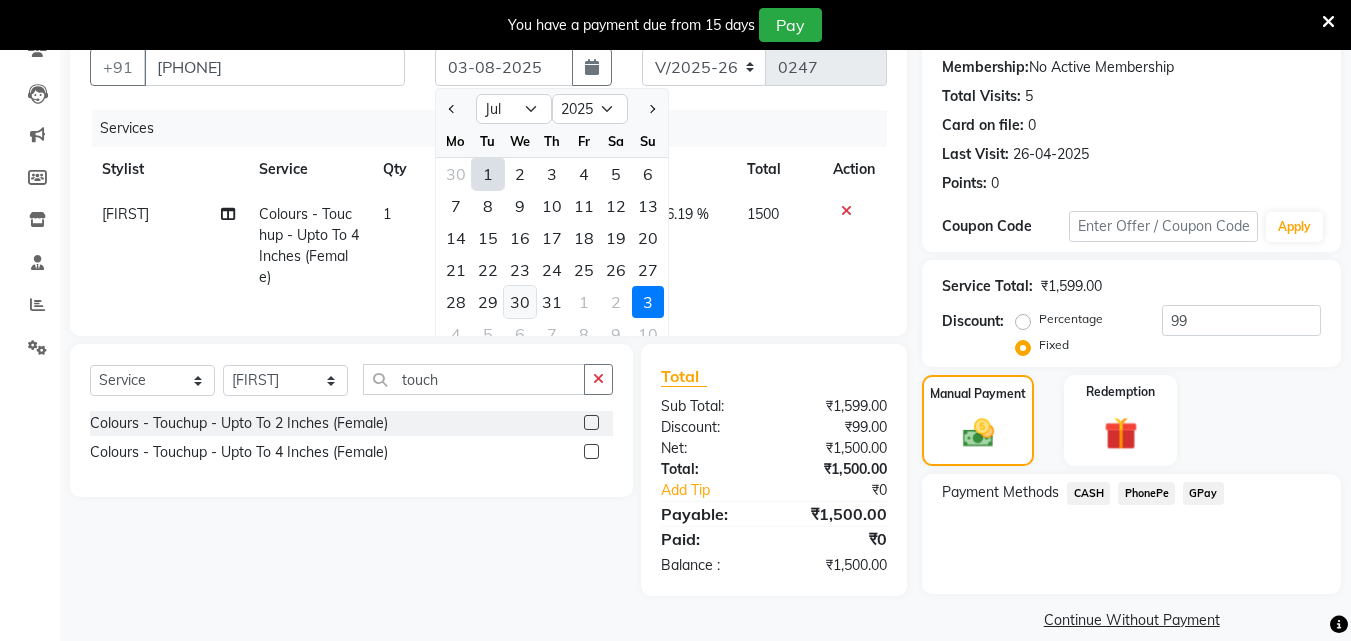 type on "30-07-2025" 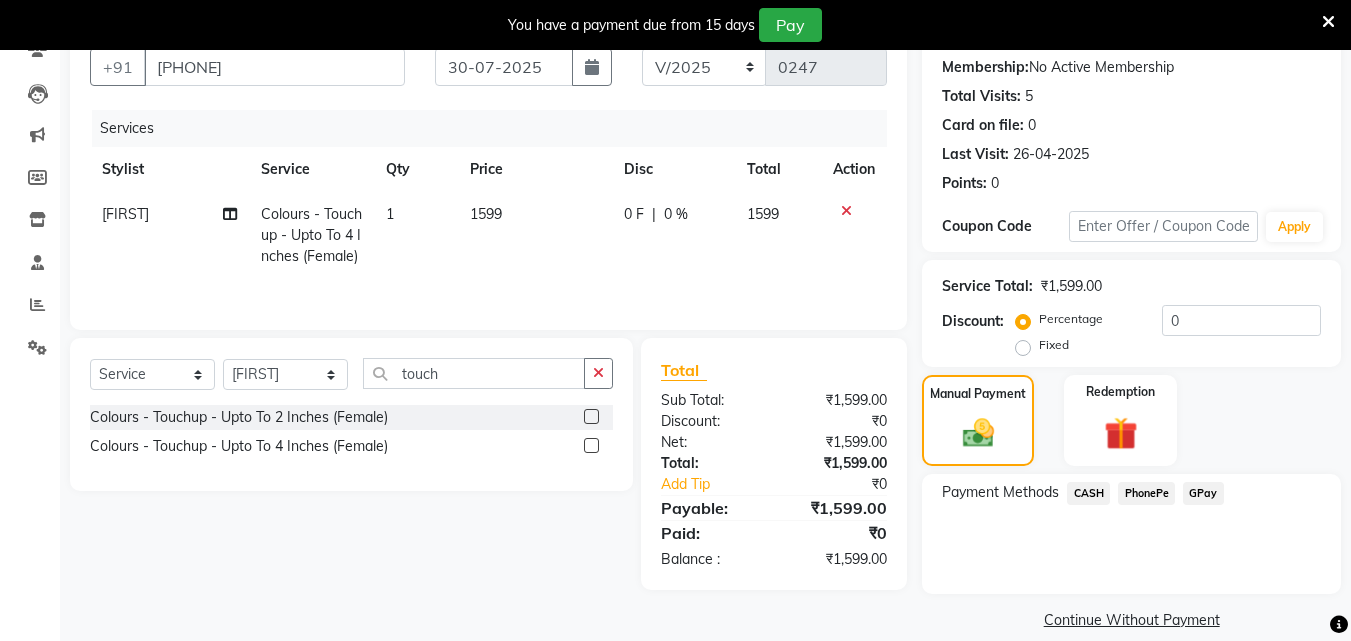 click on "Fixed" 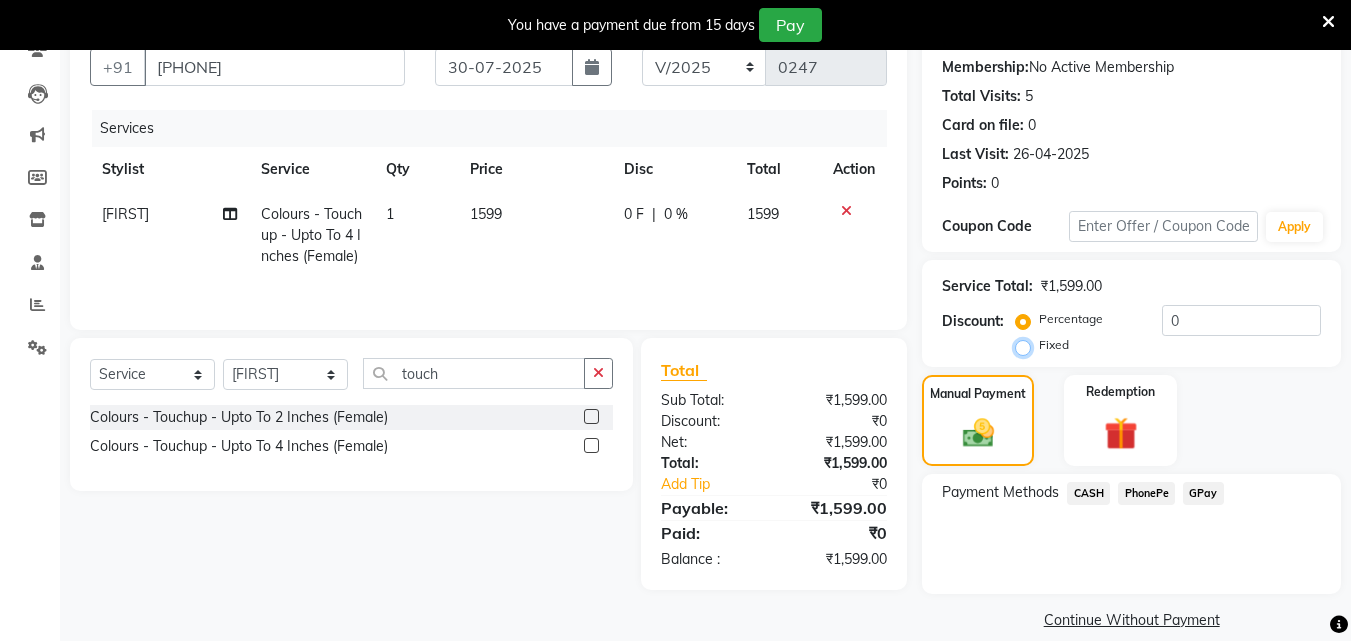 click on "Fixed" at bounding box center [1027, 345] 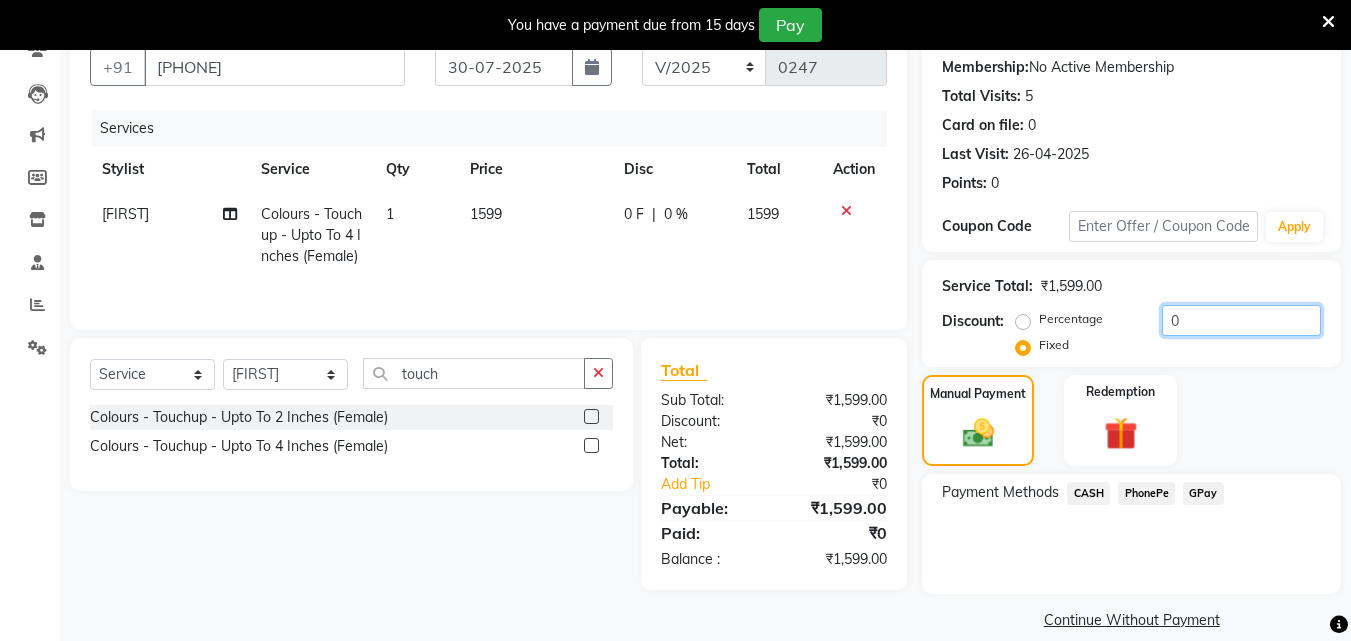 click on "0" 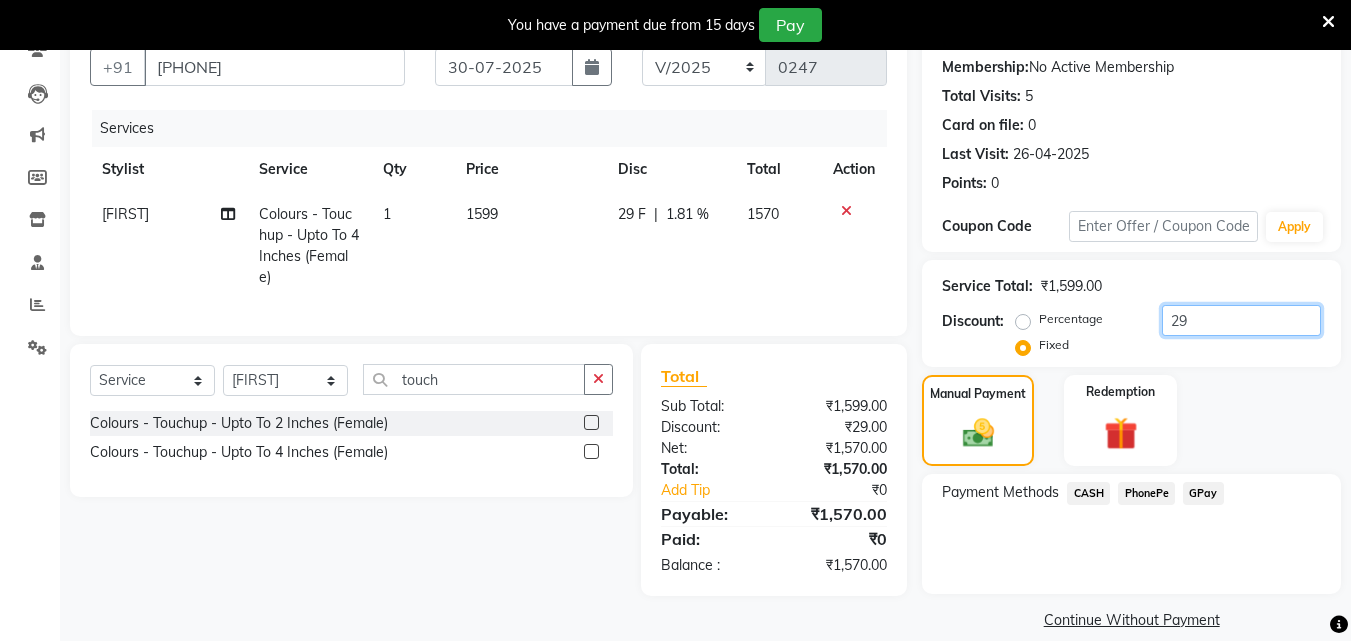 click on "29" 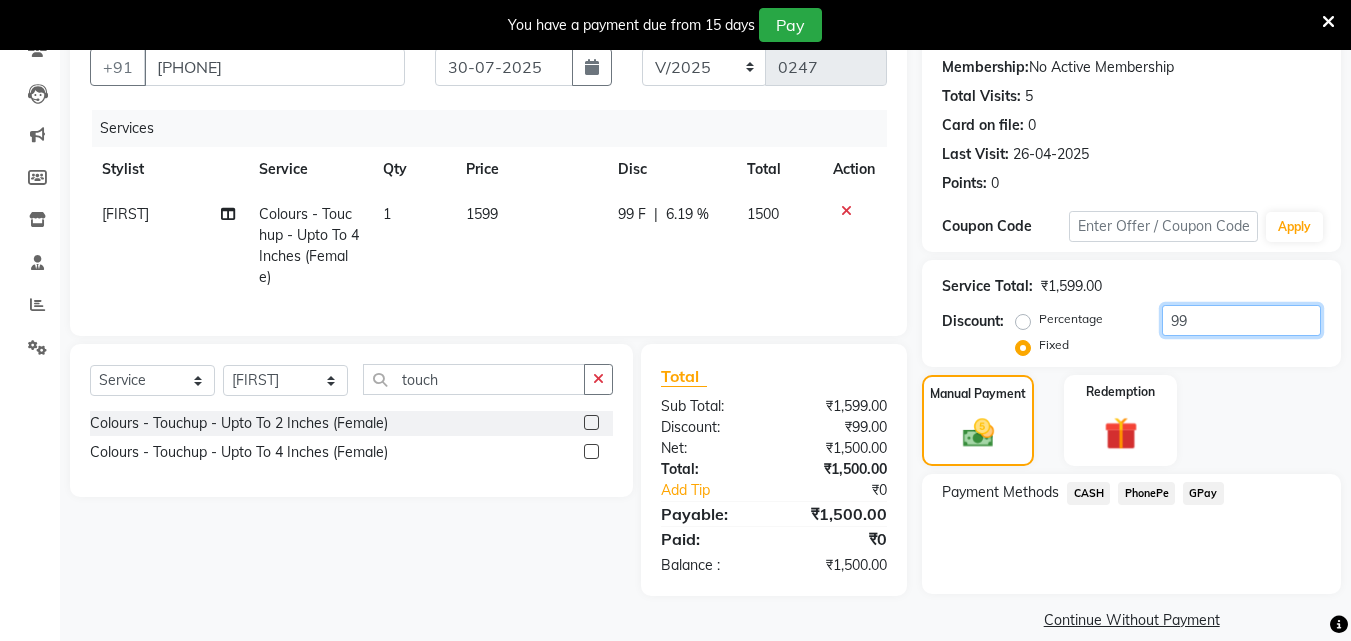 type on "99" 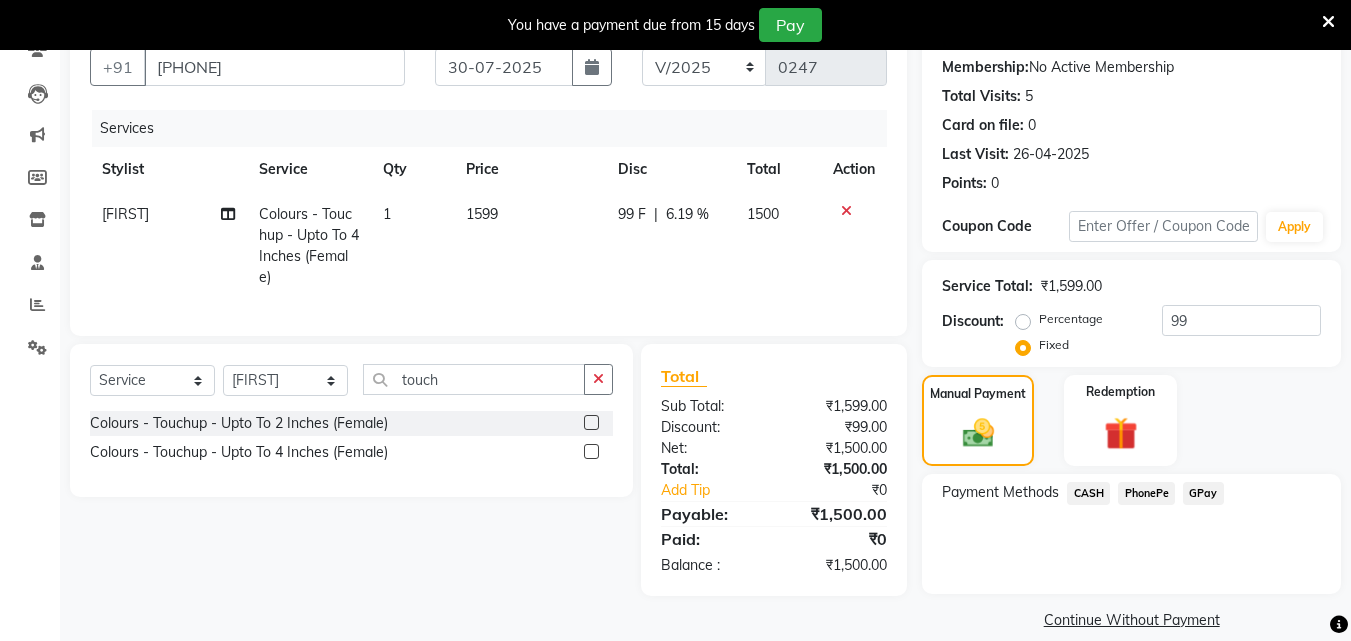 click on "GPay" 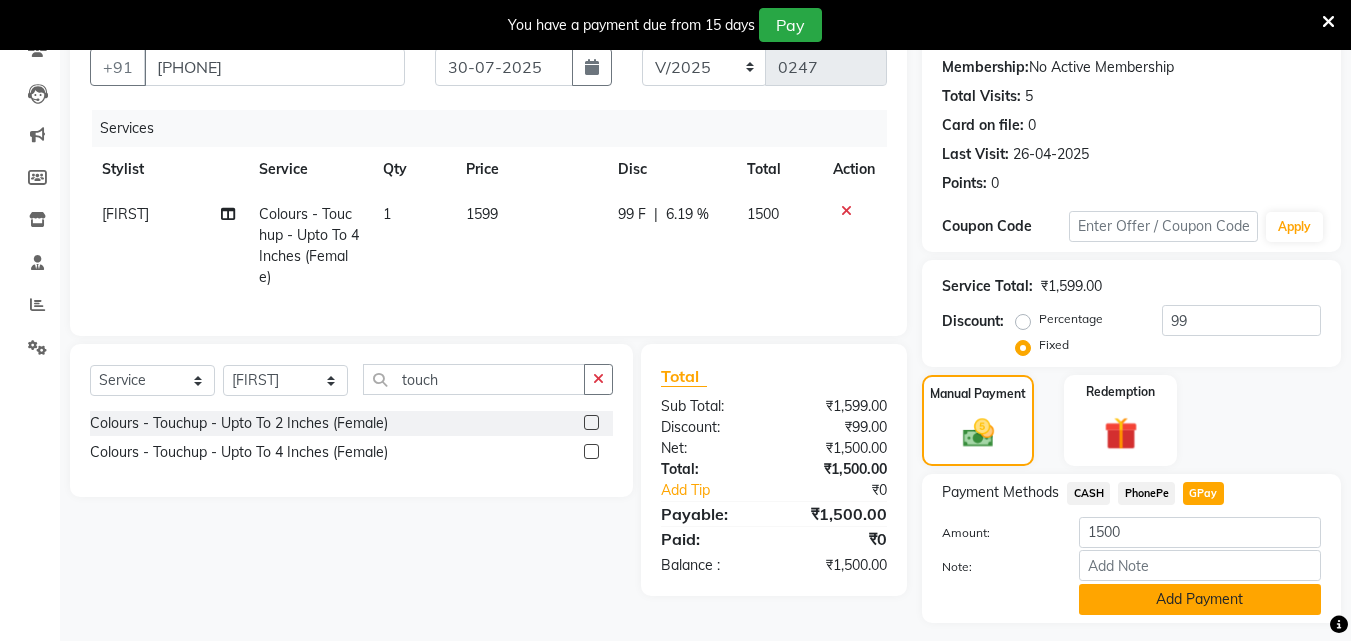 click on "Add Payment" 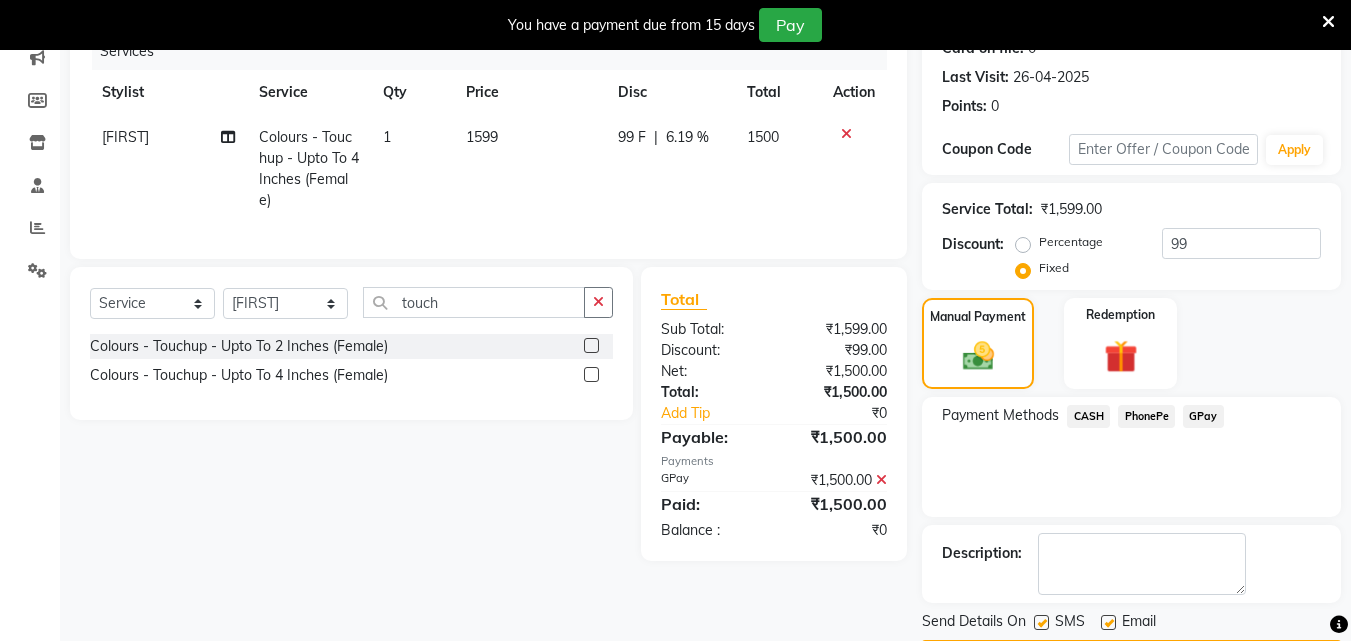 scroll, scrollTop: 322, scrollLeft: 0, axis: vertical 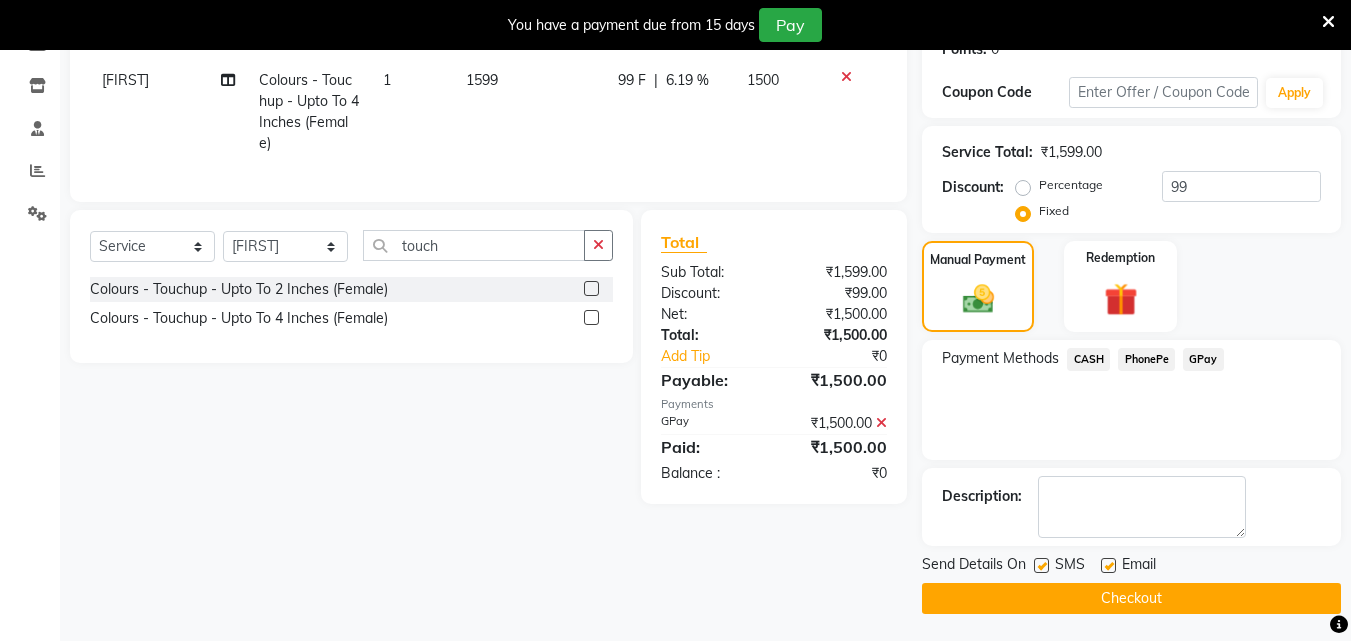 click on "Checkout" 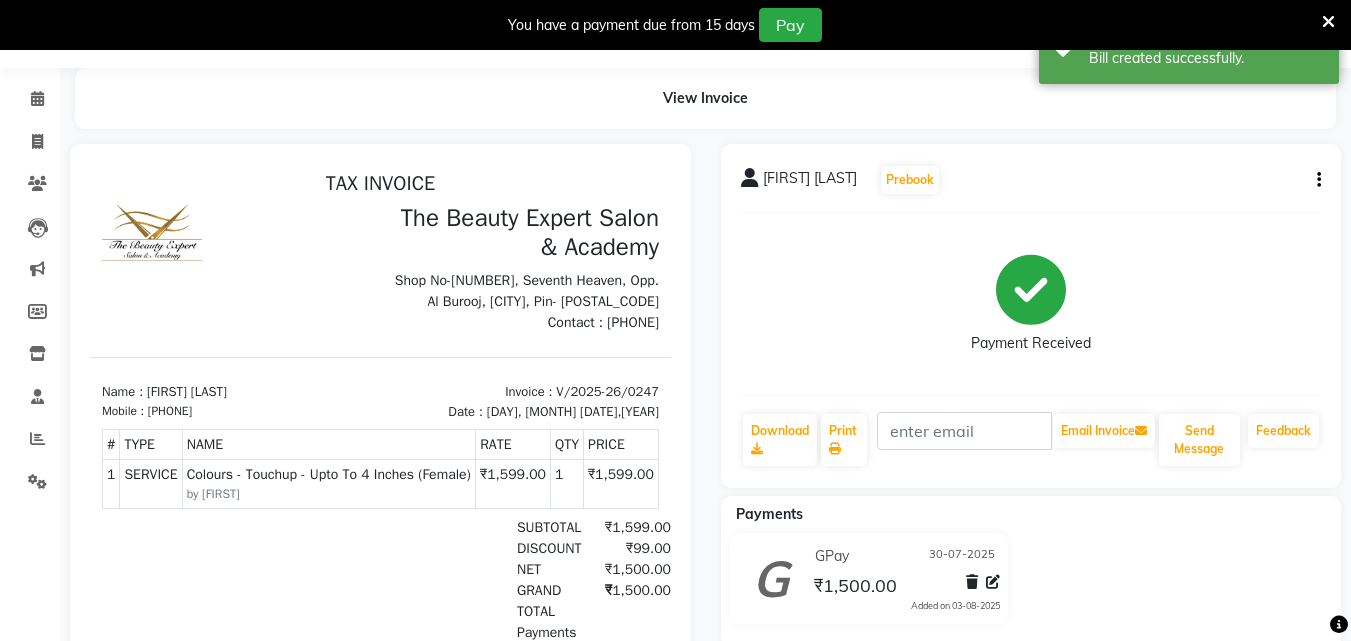scroll, scrollTop: 0, scrollLeft: 0, axis: both 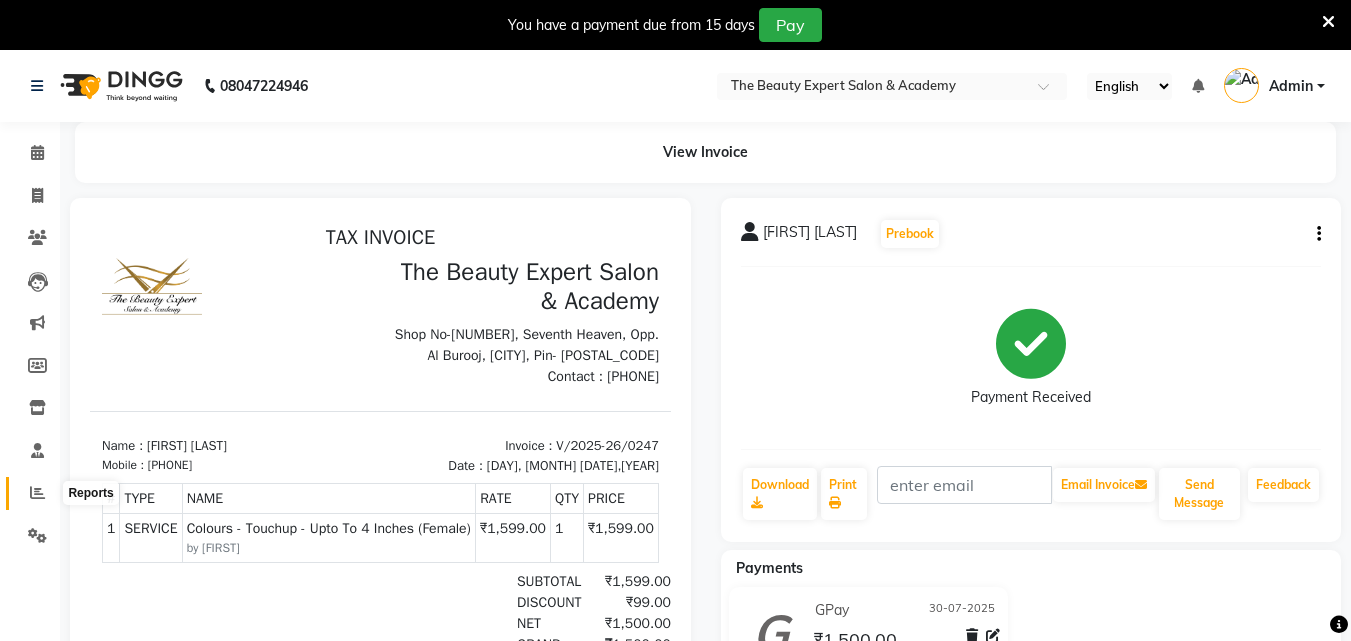 click 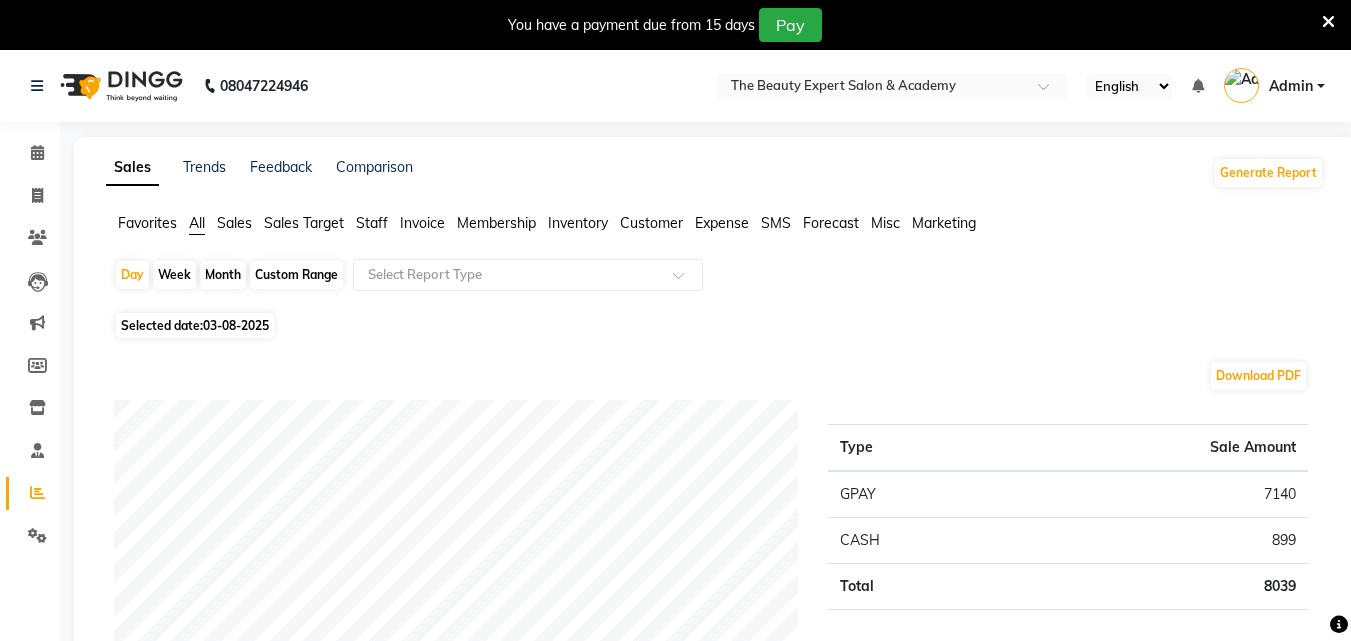 click on "Month" 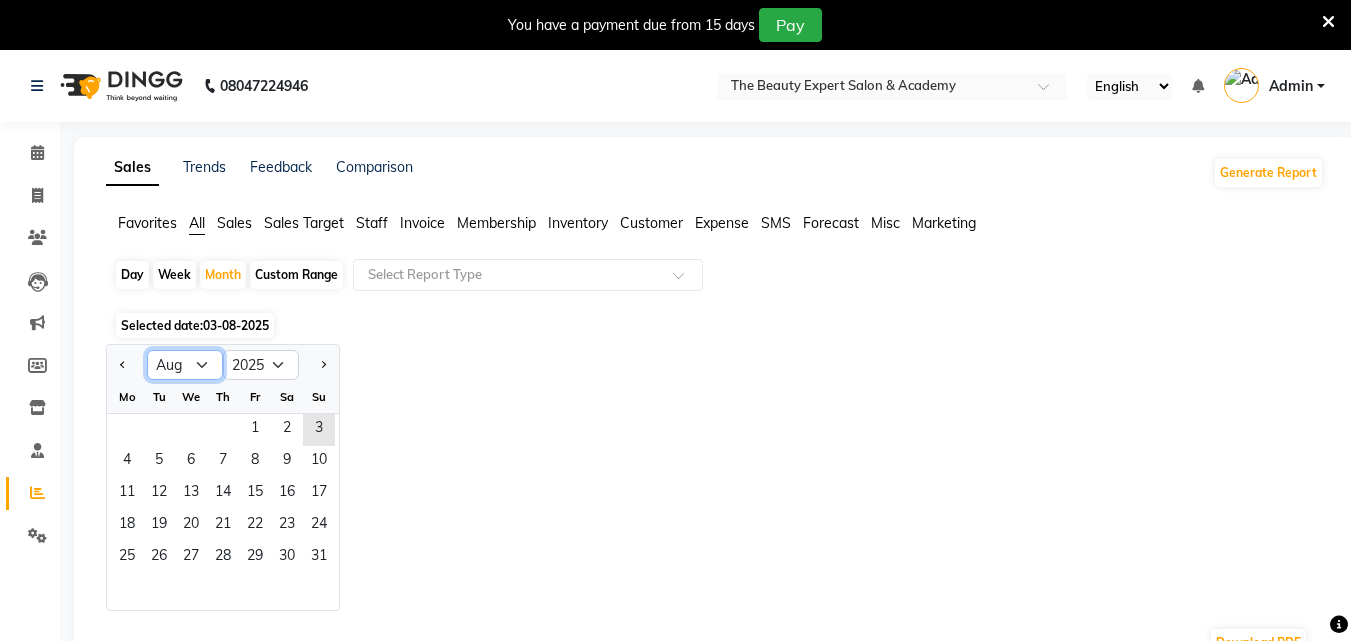 click on "Jan Feb Mar Apr May Jun Jul Aug Sep Oct Nov Dec" 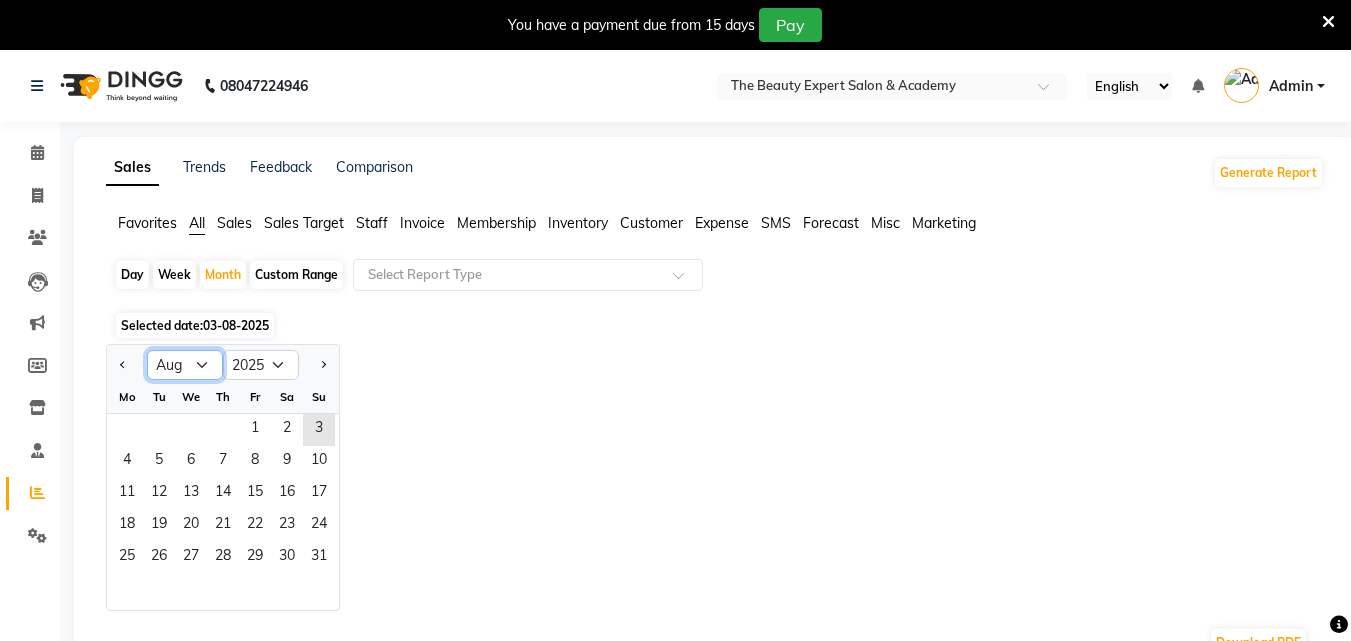 select on "7" 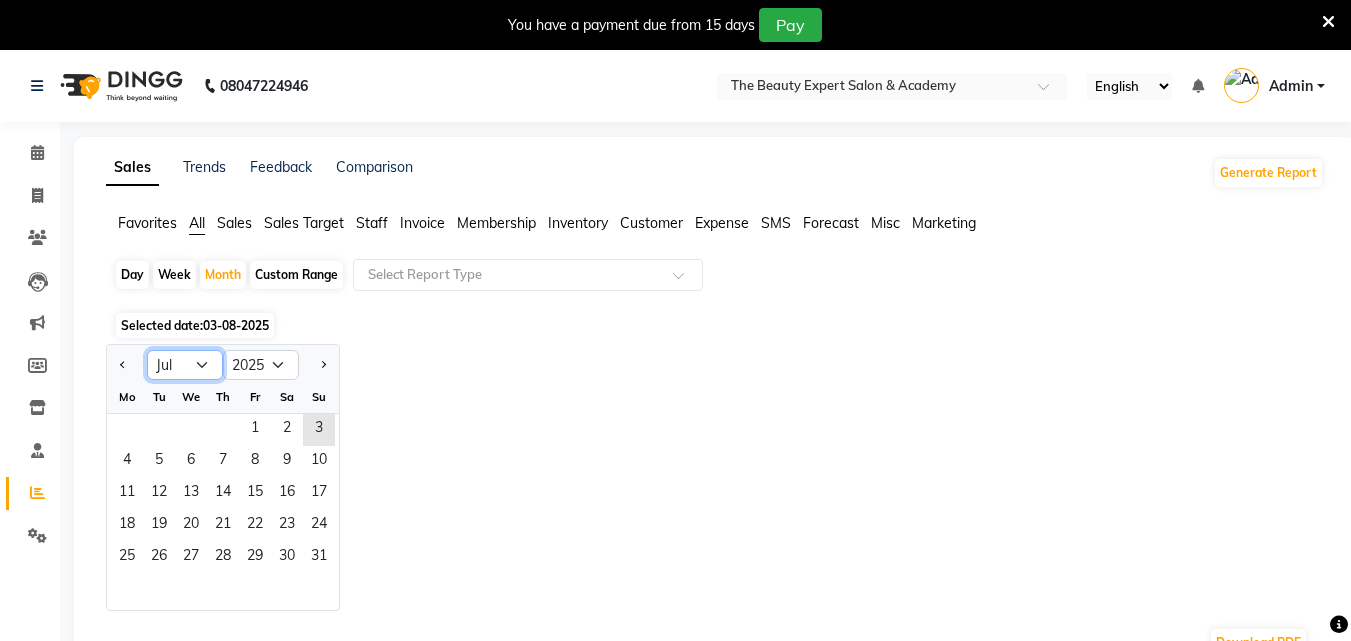 click on "Jan Feb Mar Apr May Jun Jul Aug Sep Oct Nov Dec" 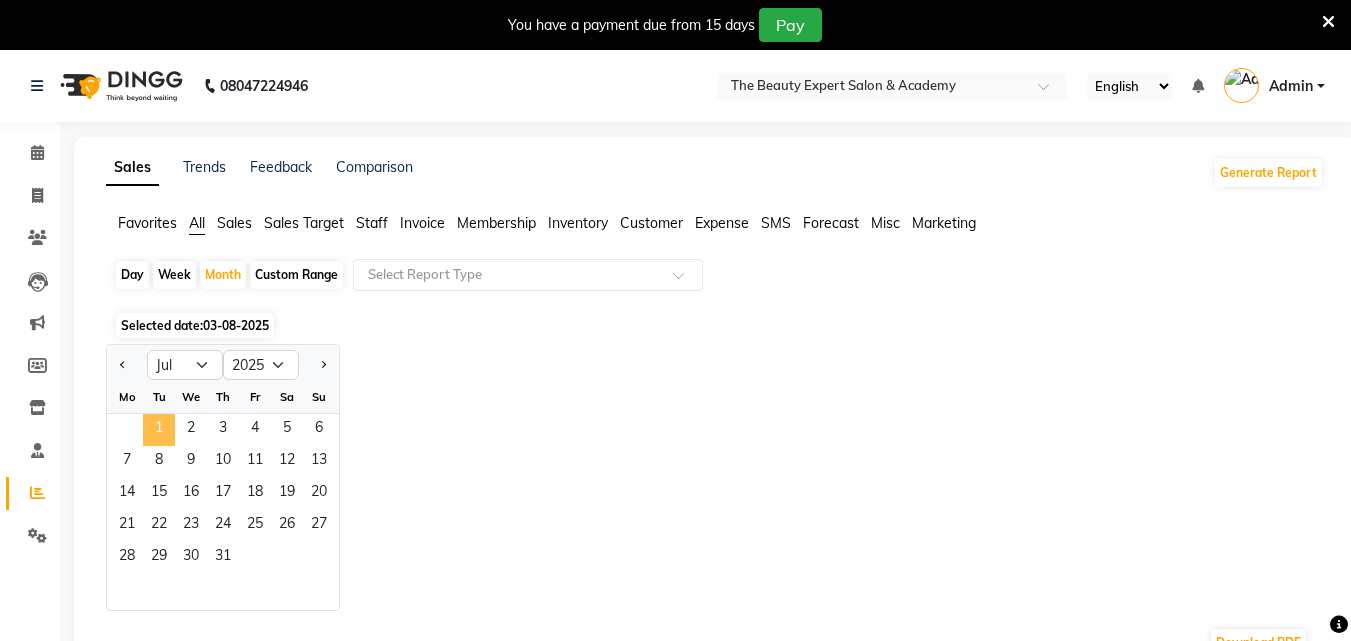 click on "1" 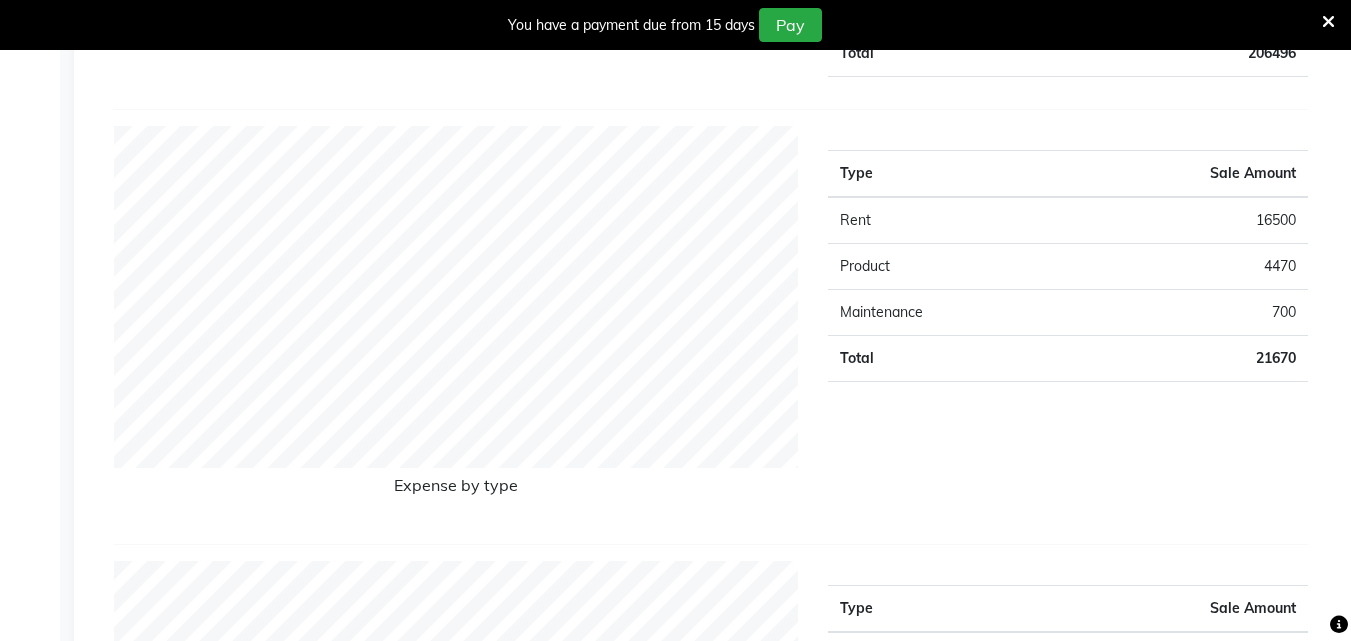 scroll, scrollTop: 2240, scrollLeft: 0, axis: vertical 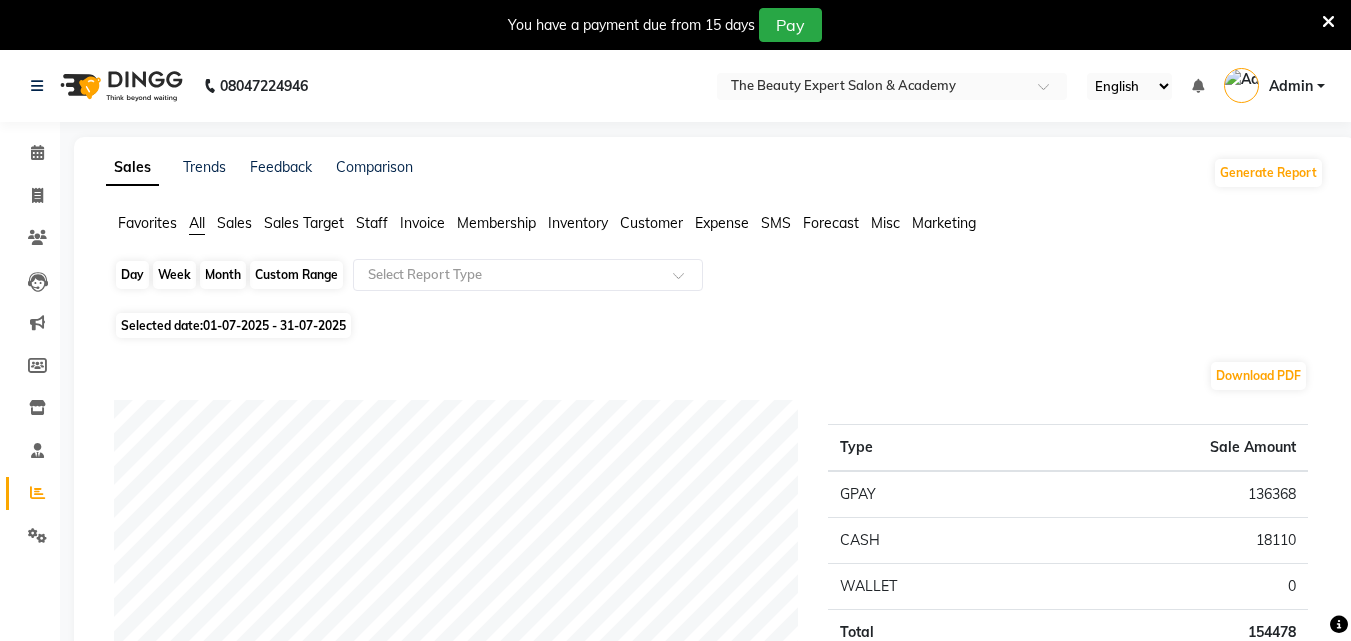 click on "Month" 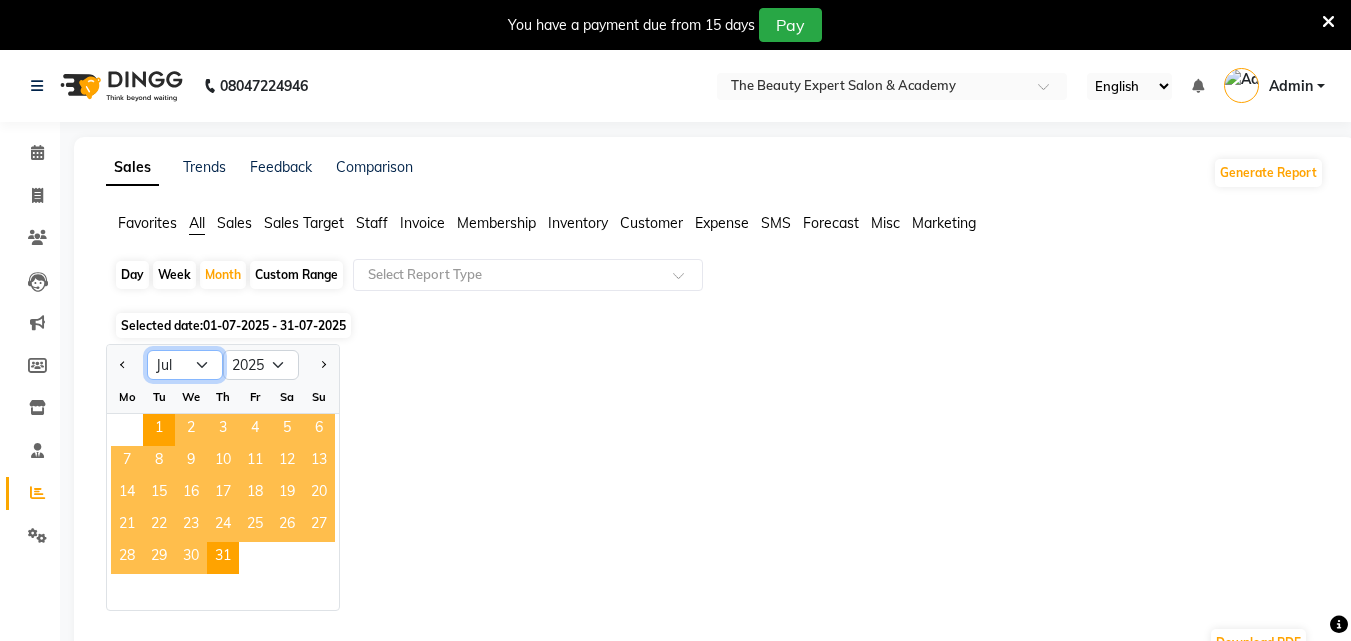 click on "Jan Feb Mar Apr May Jun Jul Aug Sep Oct Nov Dec" 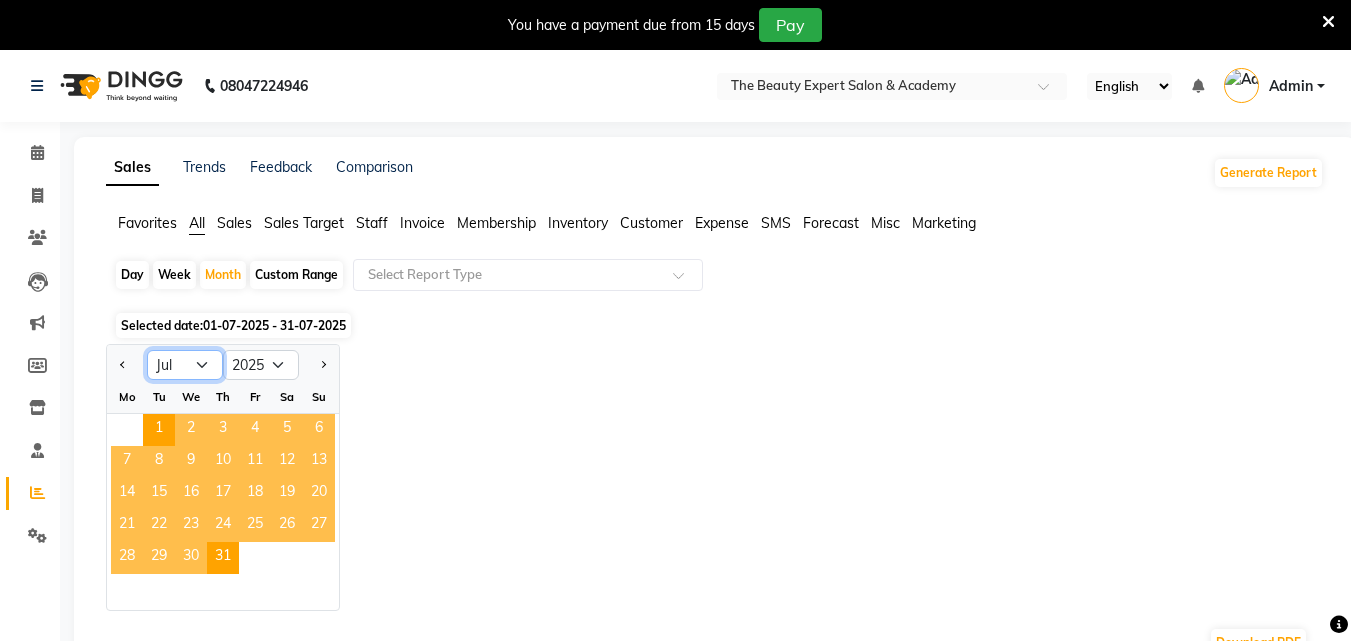 select on "8" 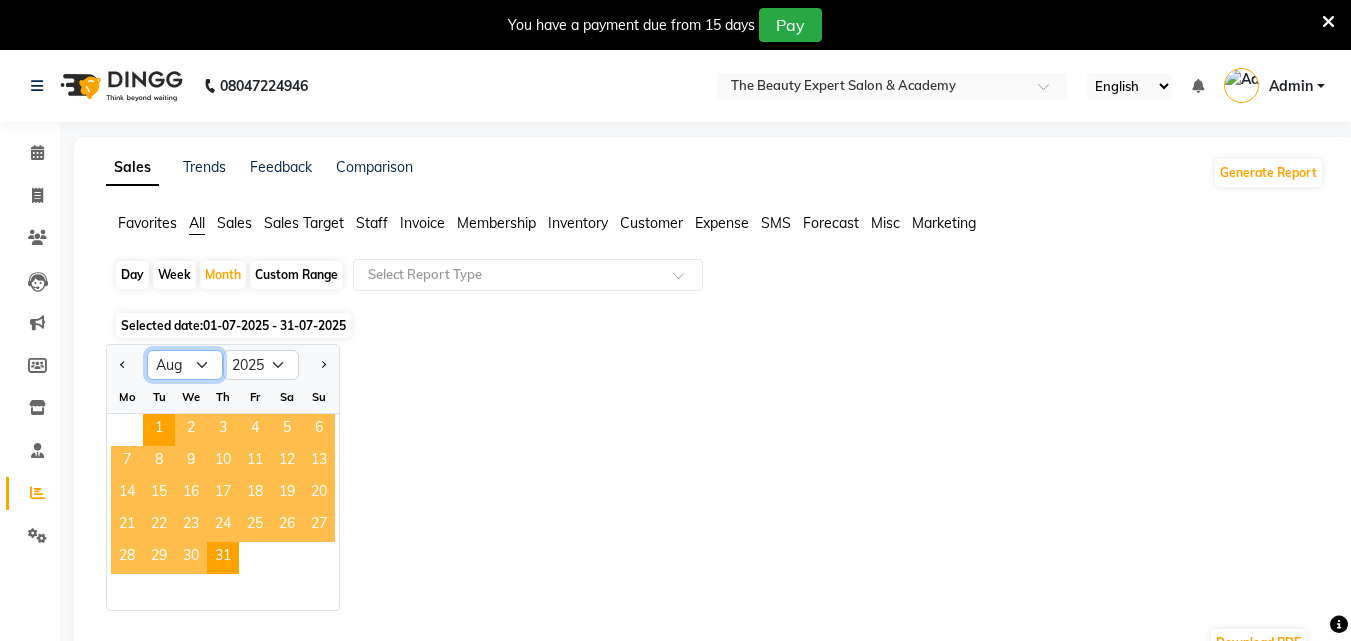 click on "Jan Feb Mar Apr May Jun Jul Aug Sep Oct Nov Dec" 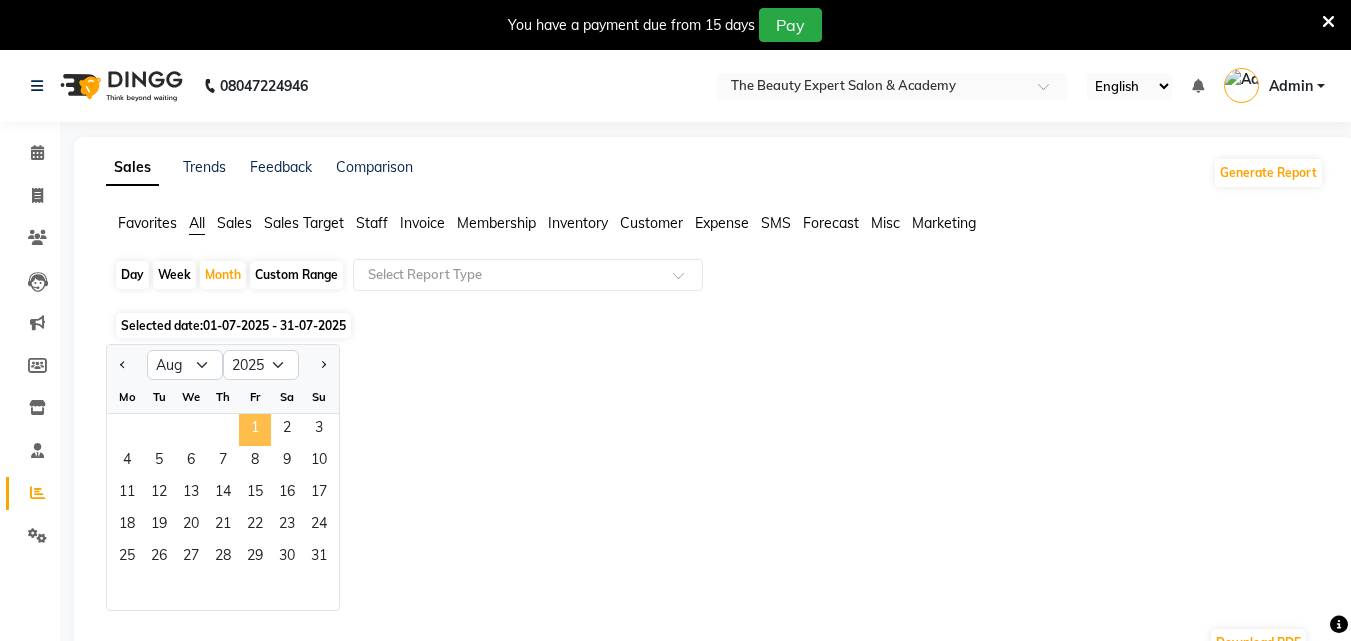 click on "1" 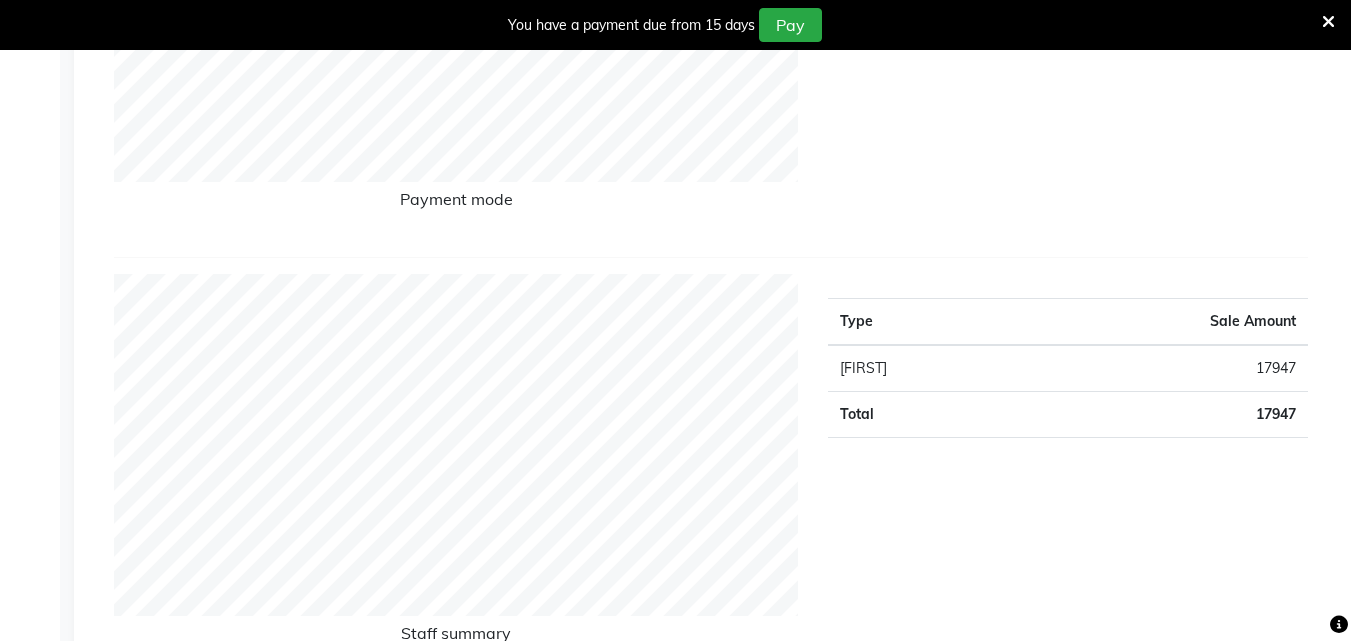 scroll, scrollTop: 1120, scrollLeft: 0, axis: vertical 